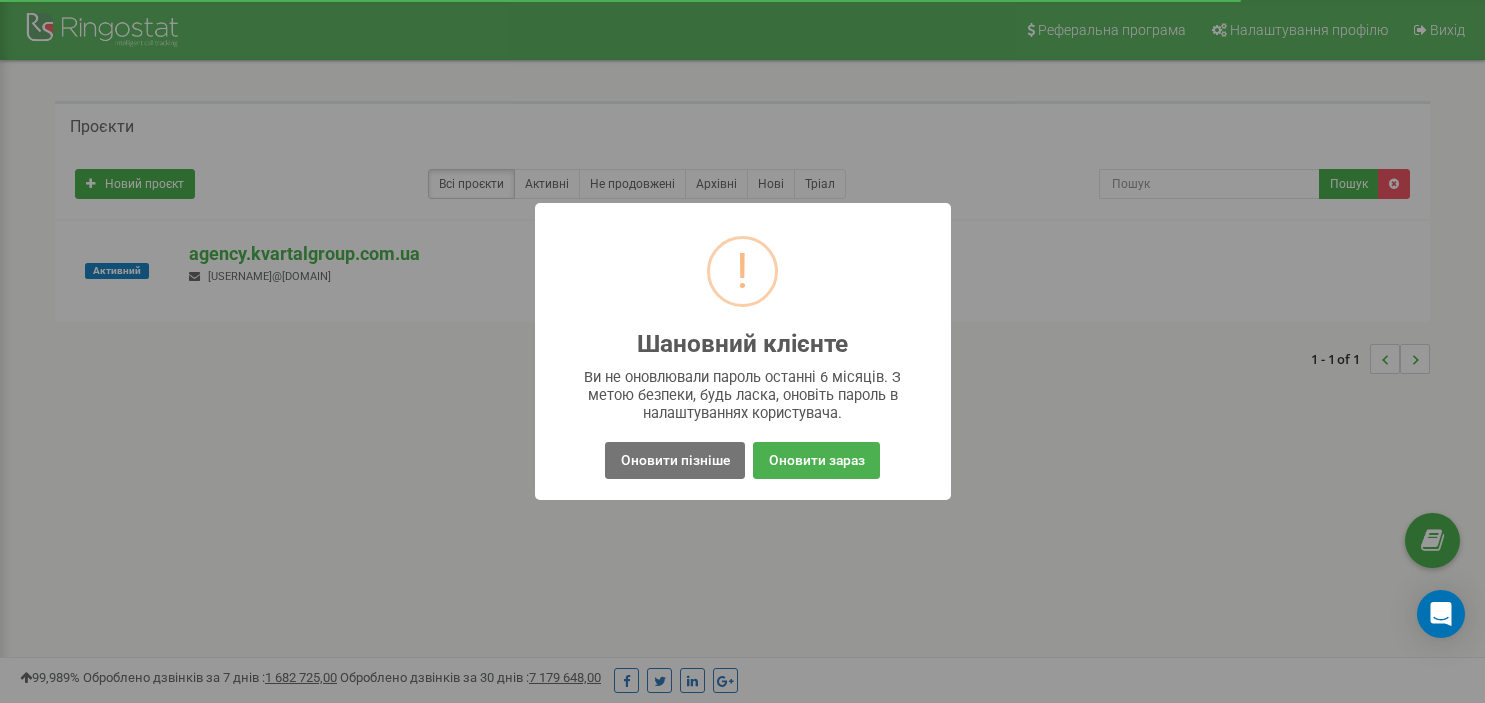 scroll, scrollTop: 0, scrollLeft: 0, axis: both 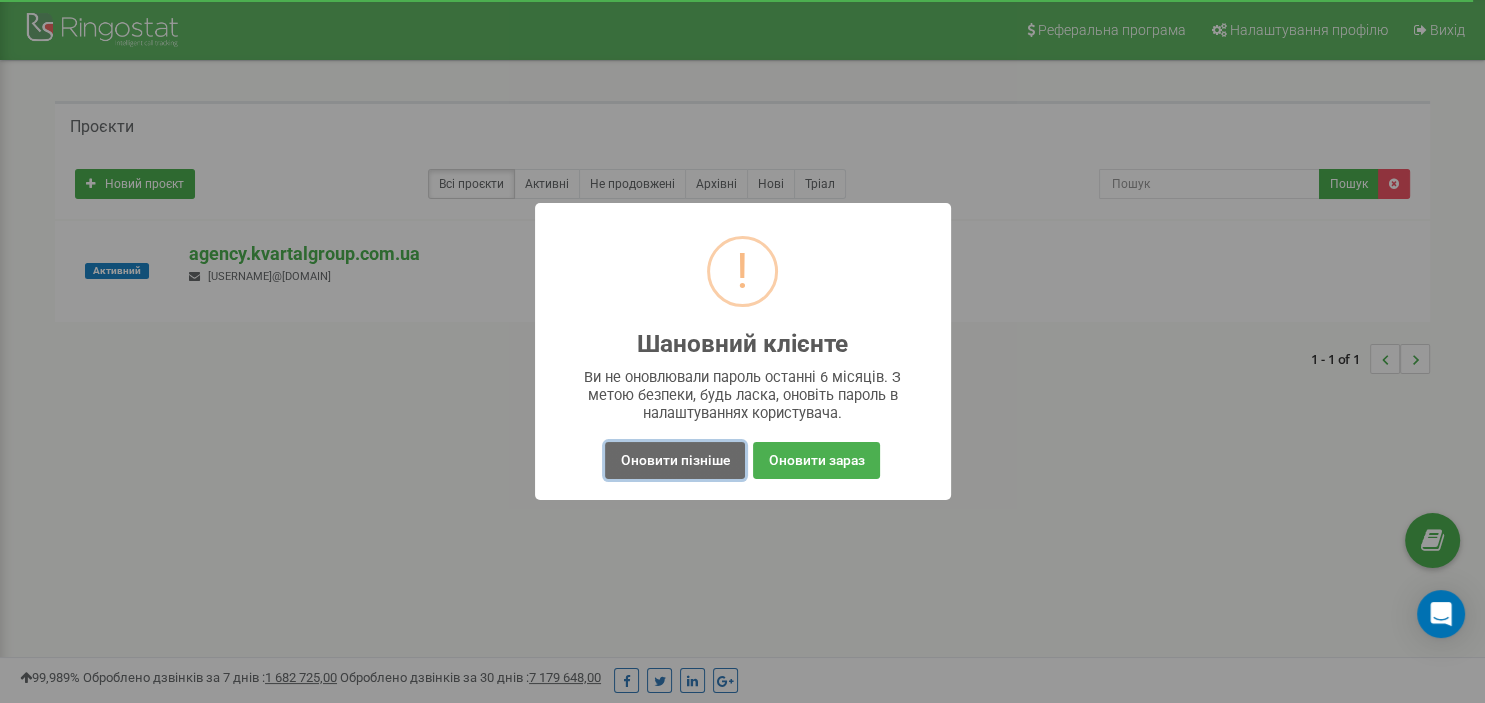 click on "Оновити пізніше" at bounding box center [674, 460] 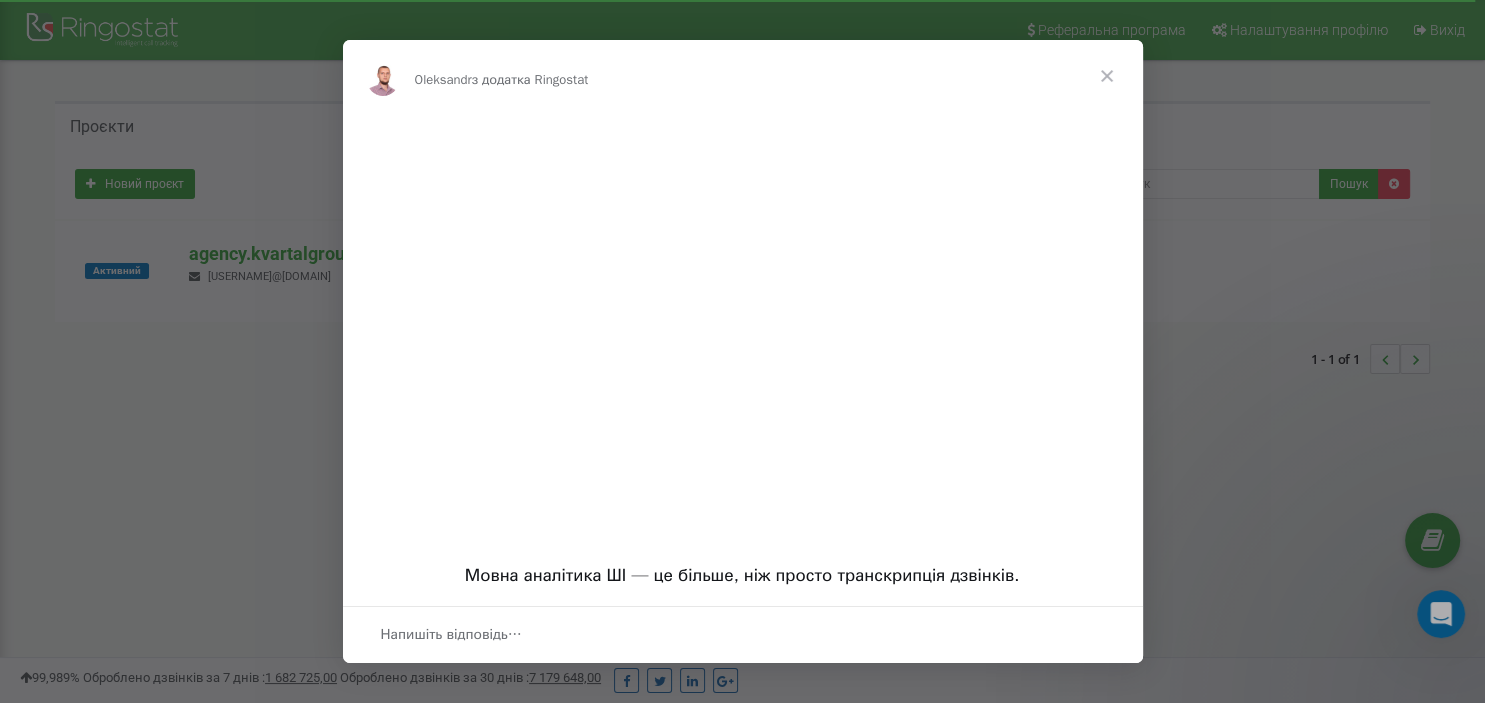 scroll, scrollTop: 0, scrollLeft: 0, axis: both 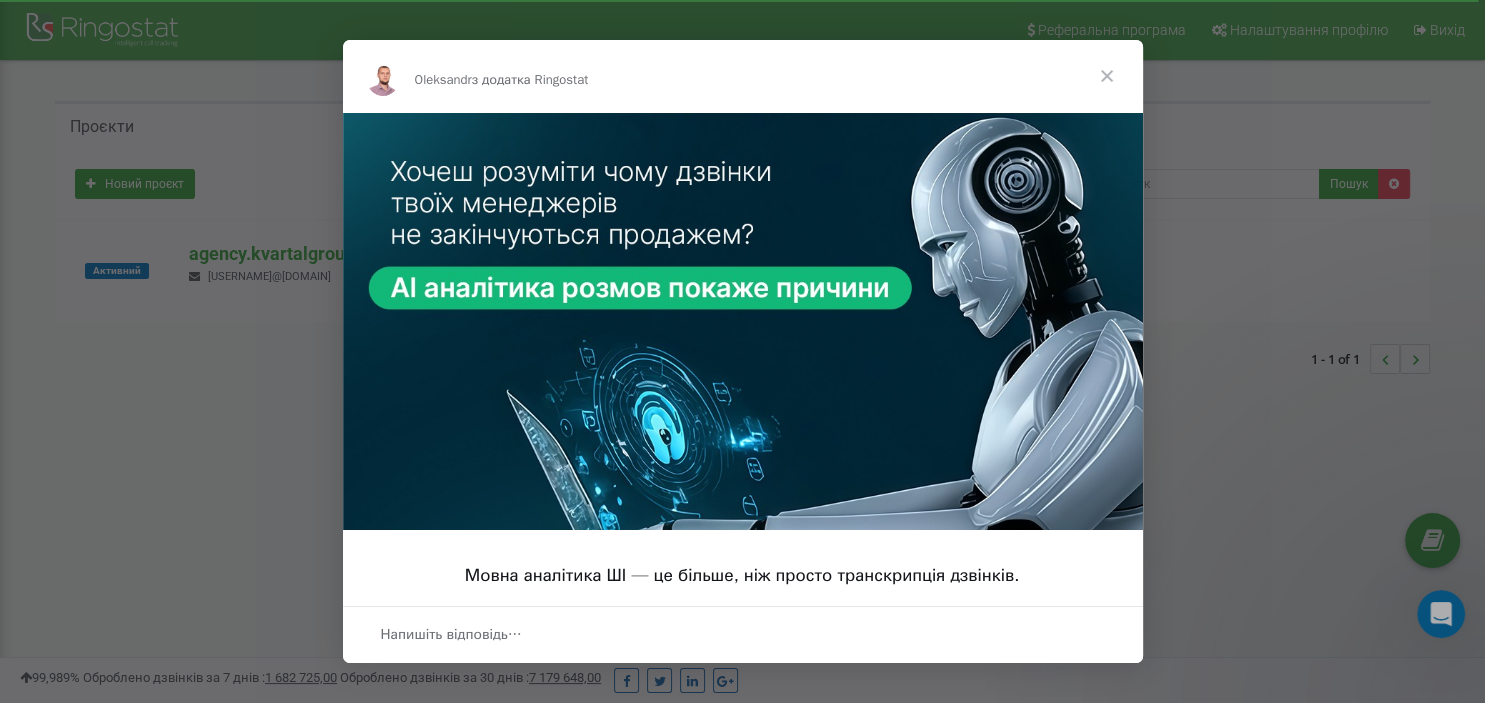 click at bounding box center [1107, 76] 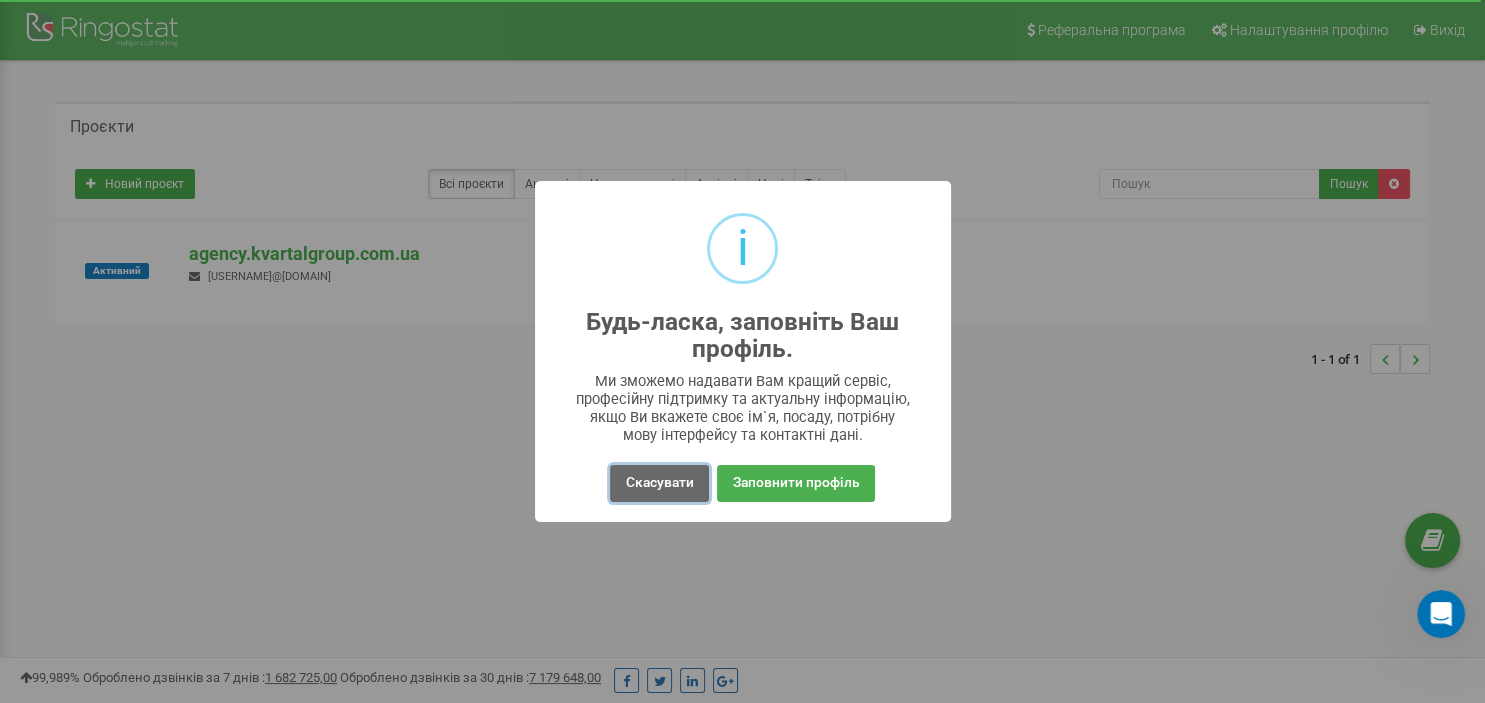 click on "Скасувати" at bounding box center (659, 483) 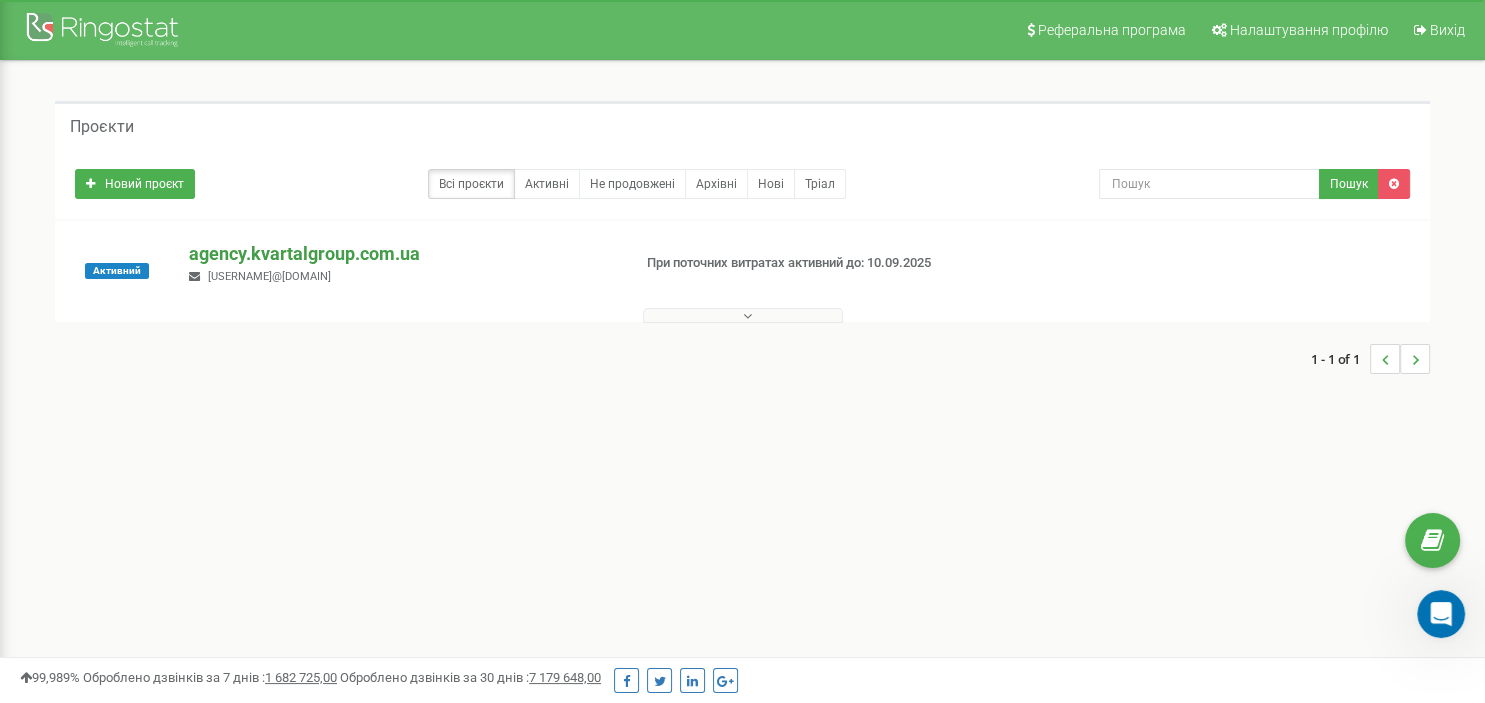 click on "agency.kvartalgroup.com.ua" at bounding box center [401, 254] 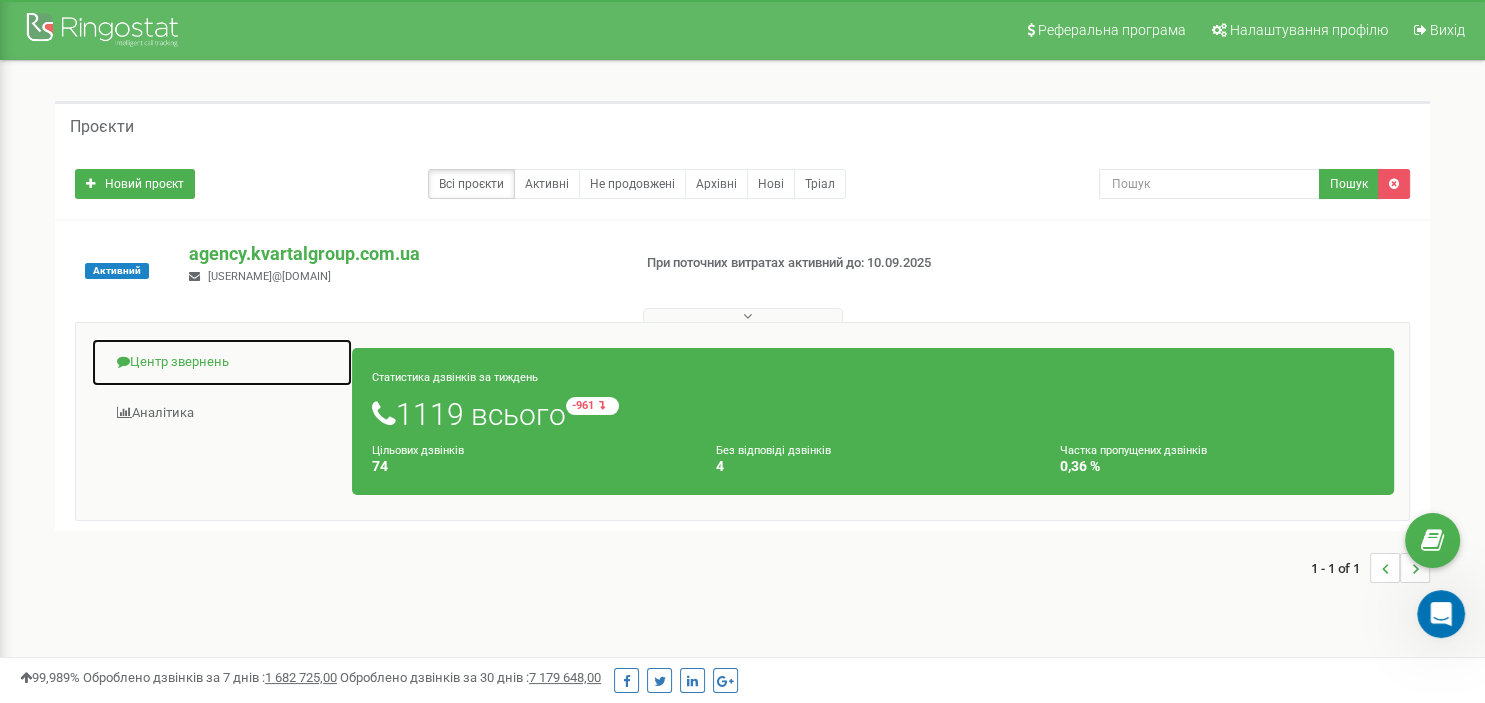 click on "Центр звернень" at bounding box center (222, 362) 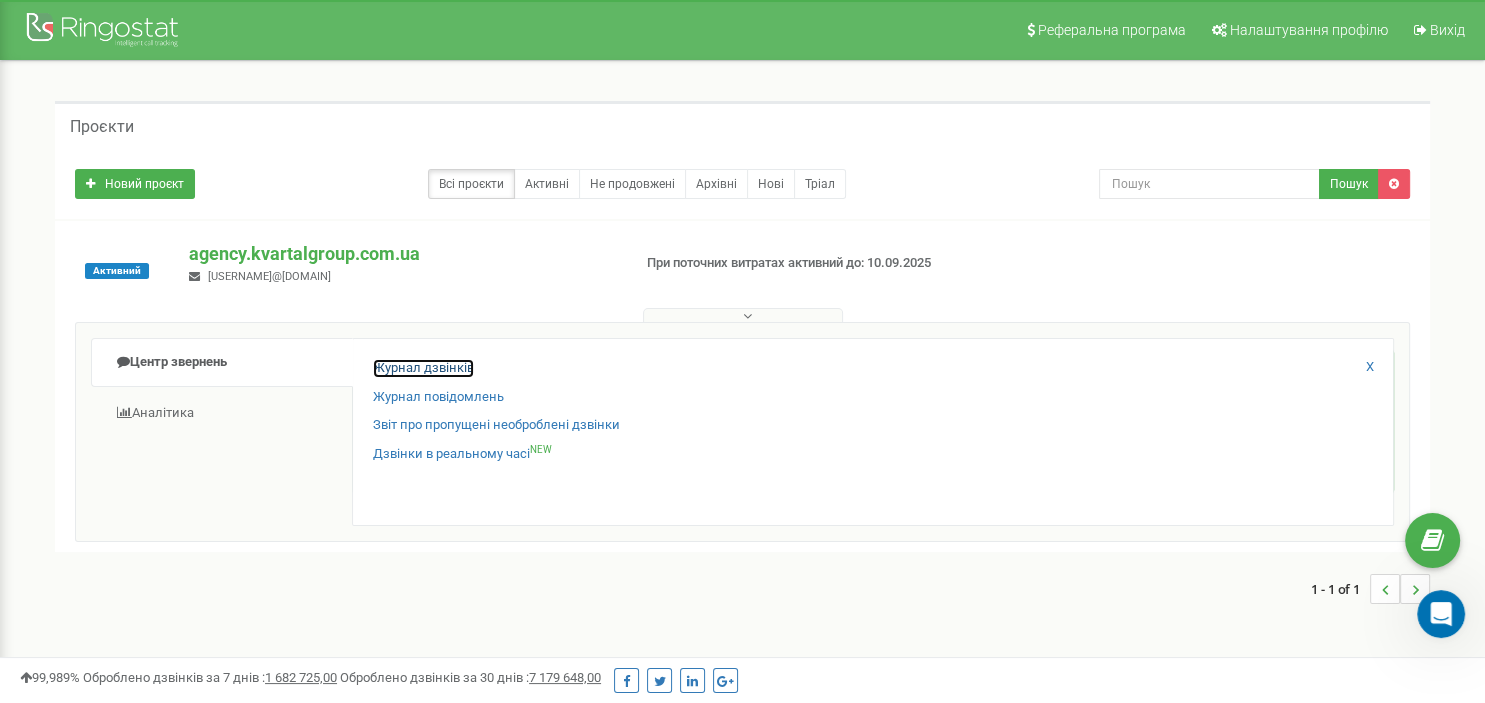 click on "Журнал дзвінків" at bounding box center (423, 368) 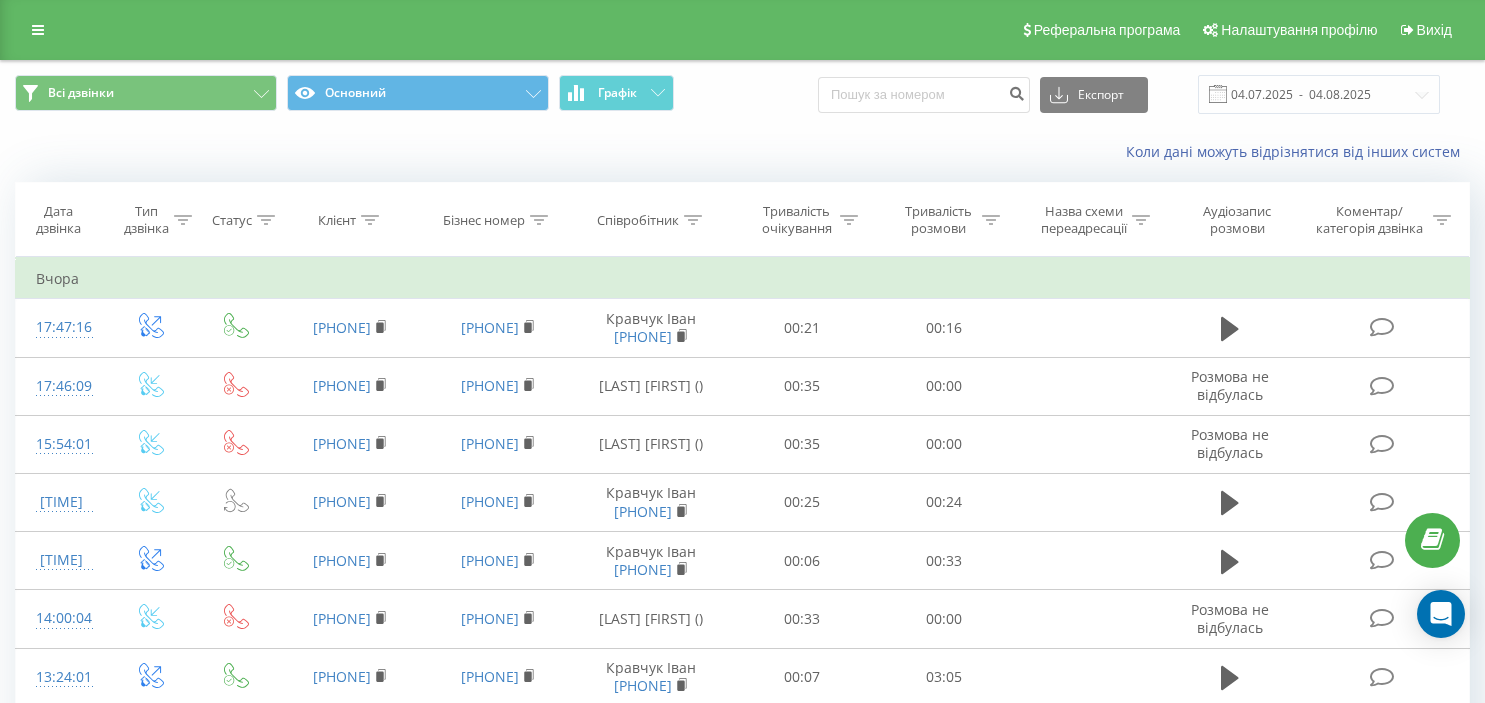 scroll, scrollTop: 0, scrollLeft: 0, axis: both 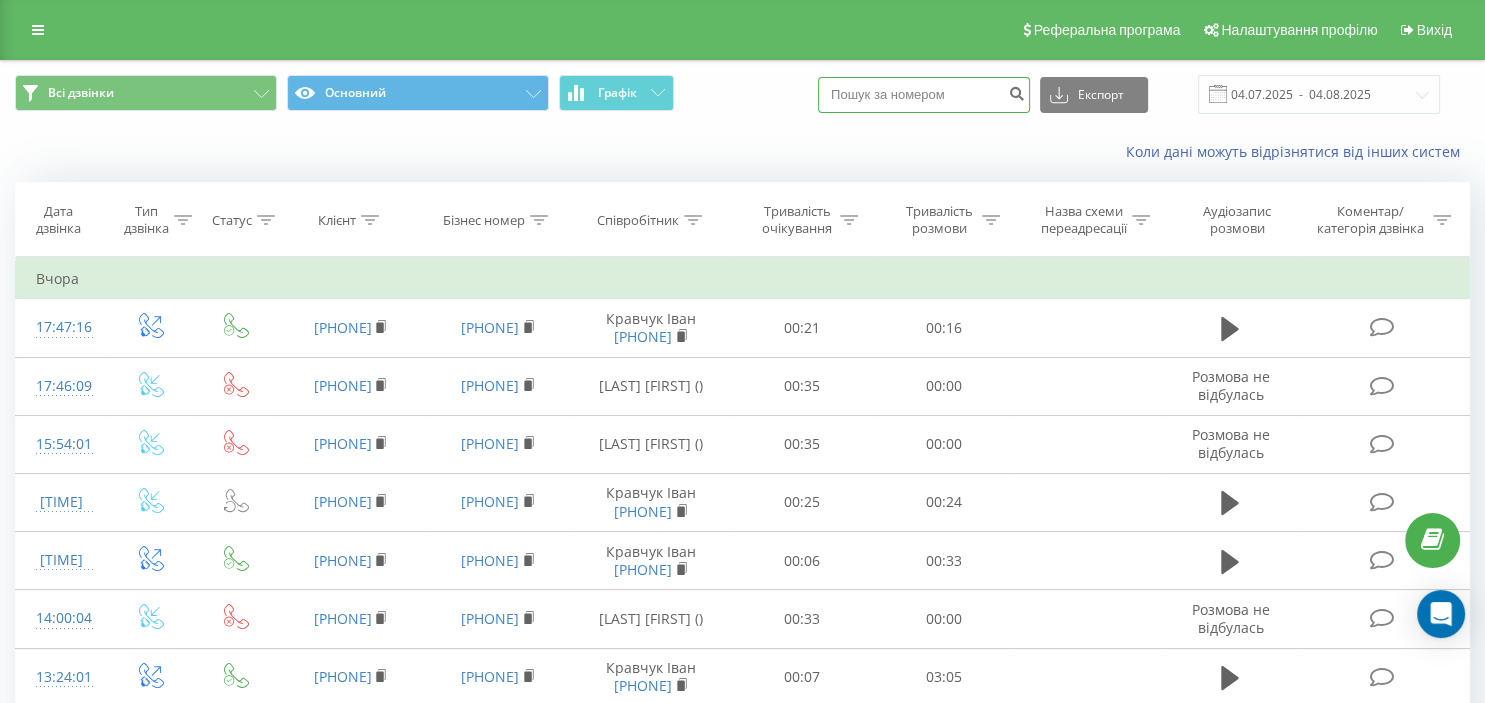 click at bounding box center [924, 95] 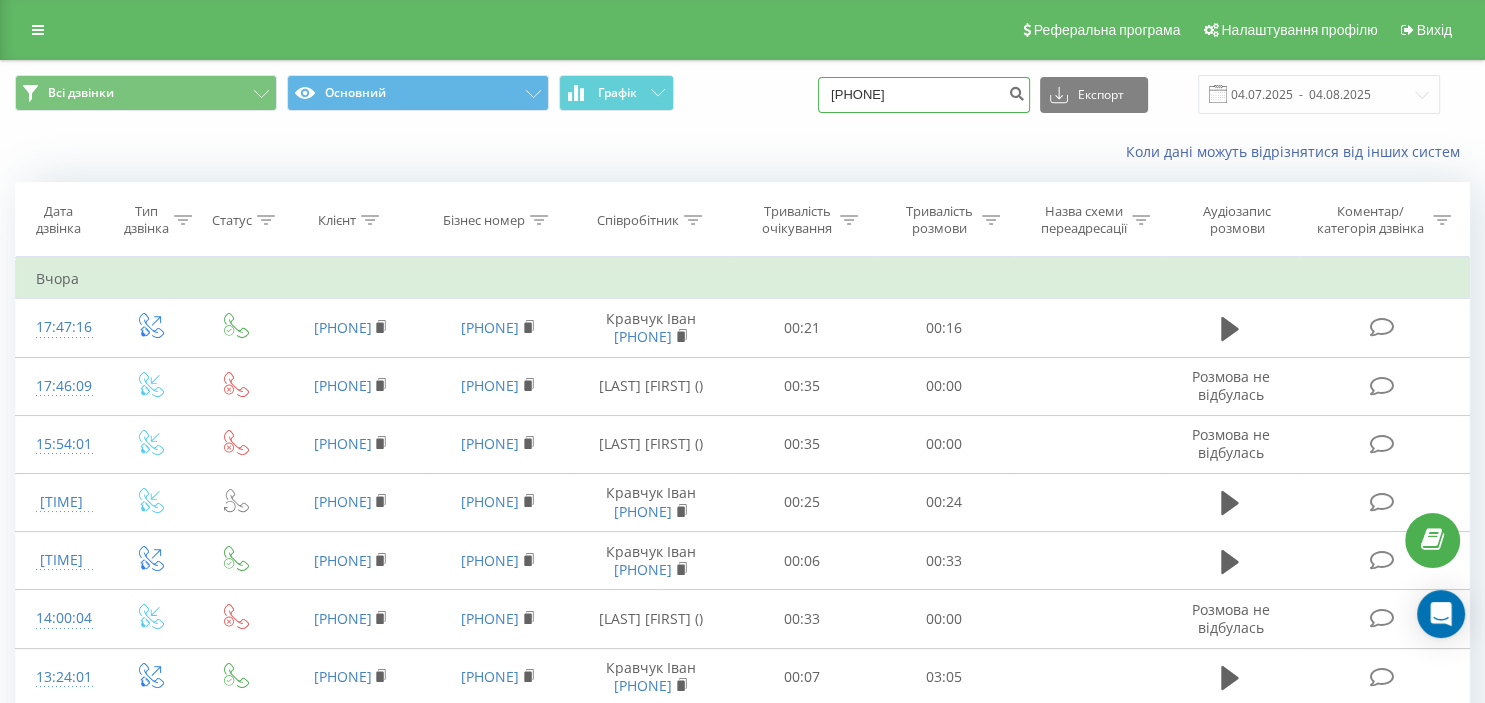 click on "38(063)279 98 84" at bounding box center [924, 95] 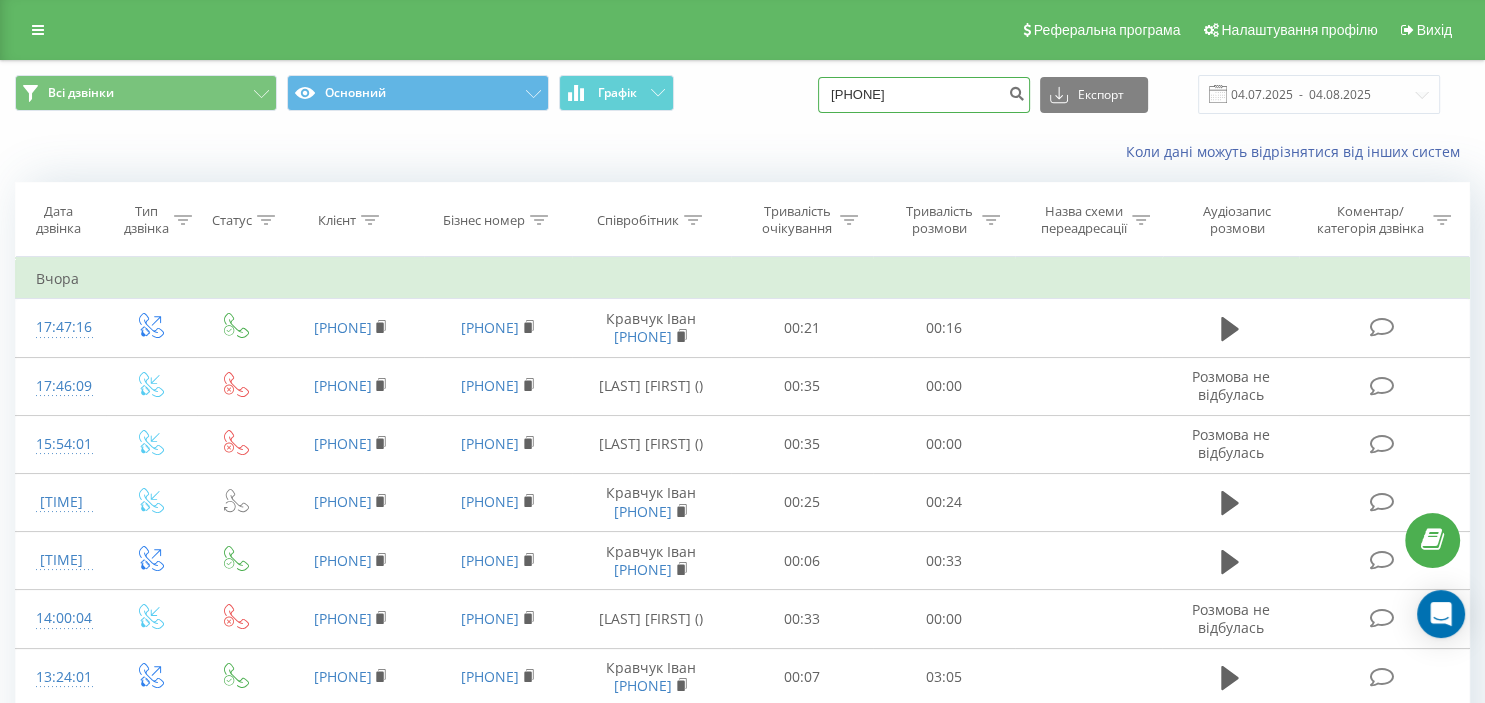 click on "38(063)279 9884" at bounding box center [924, 95] 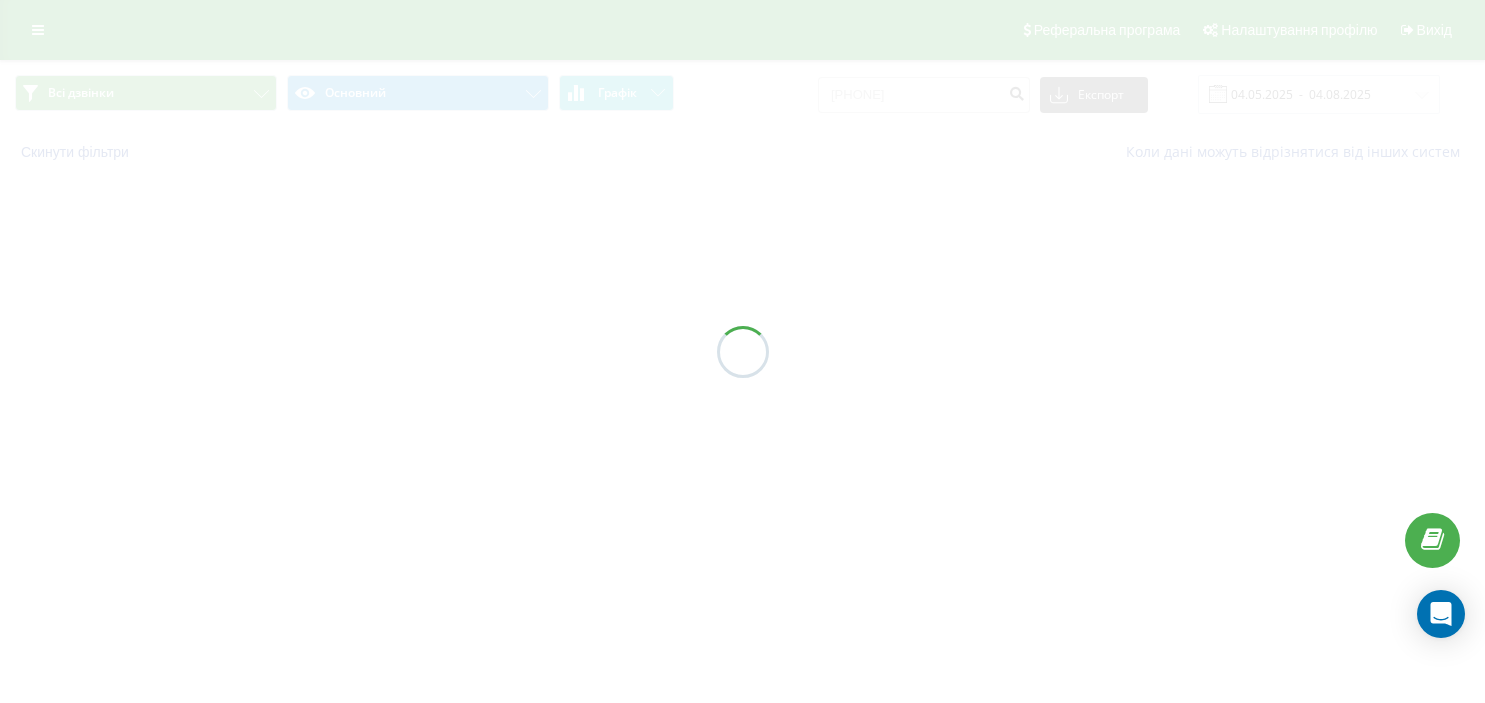 scroll, scrollTop: 0, scrollLeft: 0, axis: both 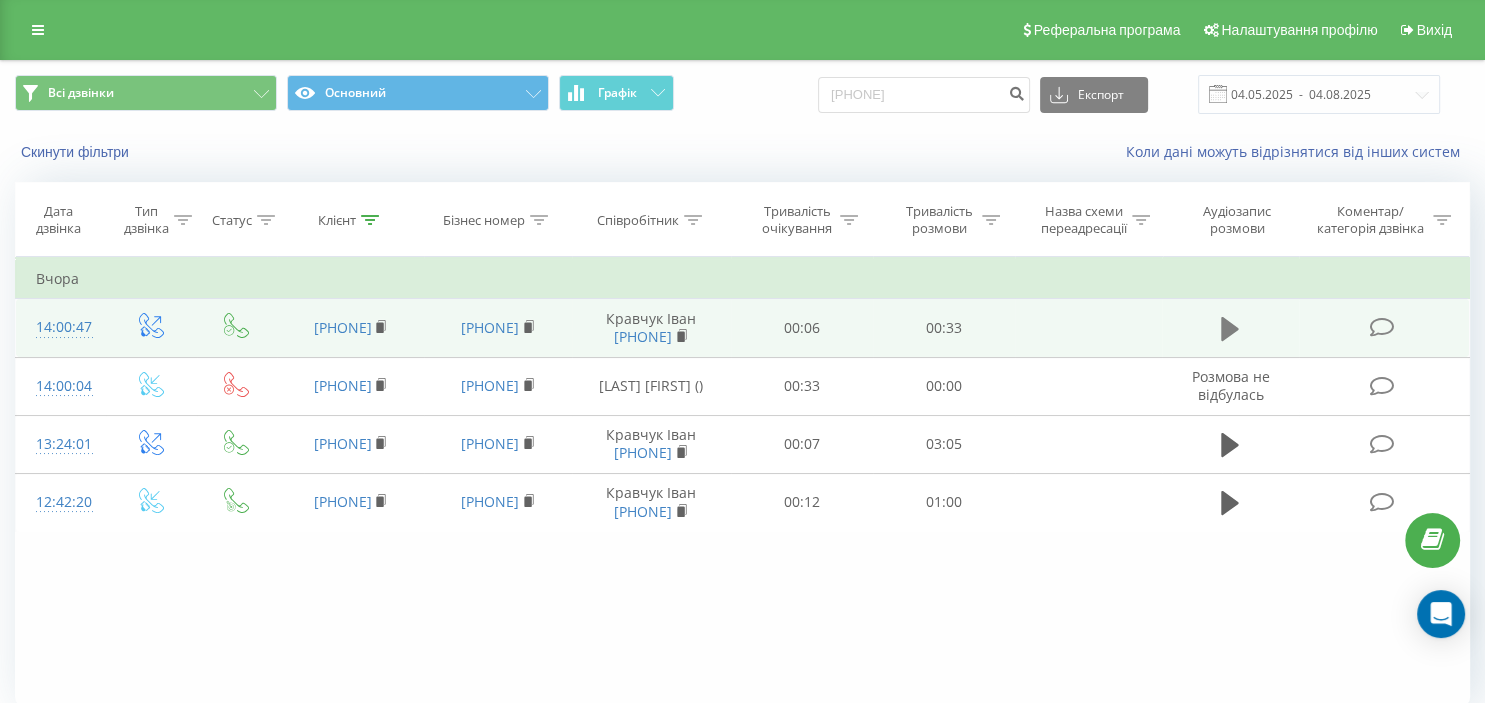 click 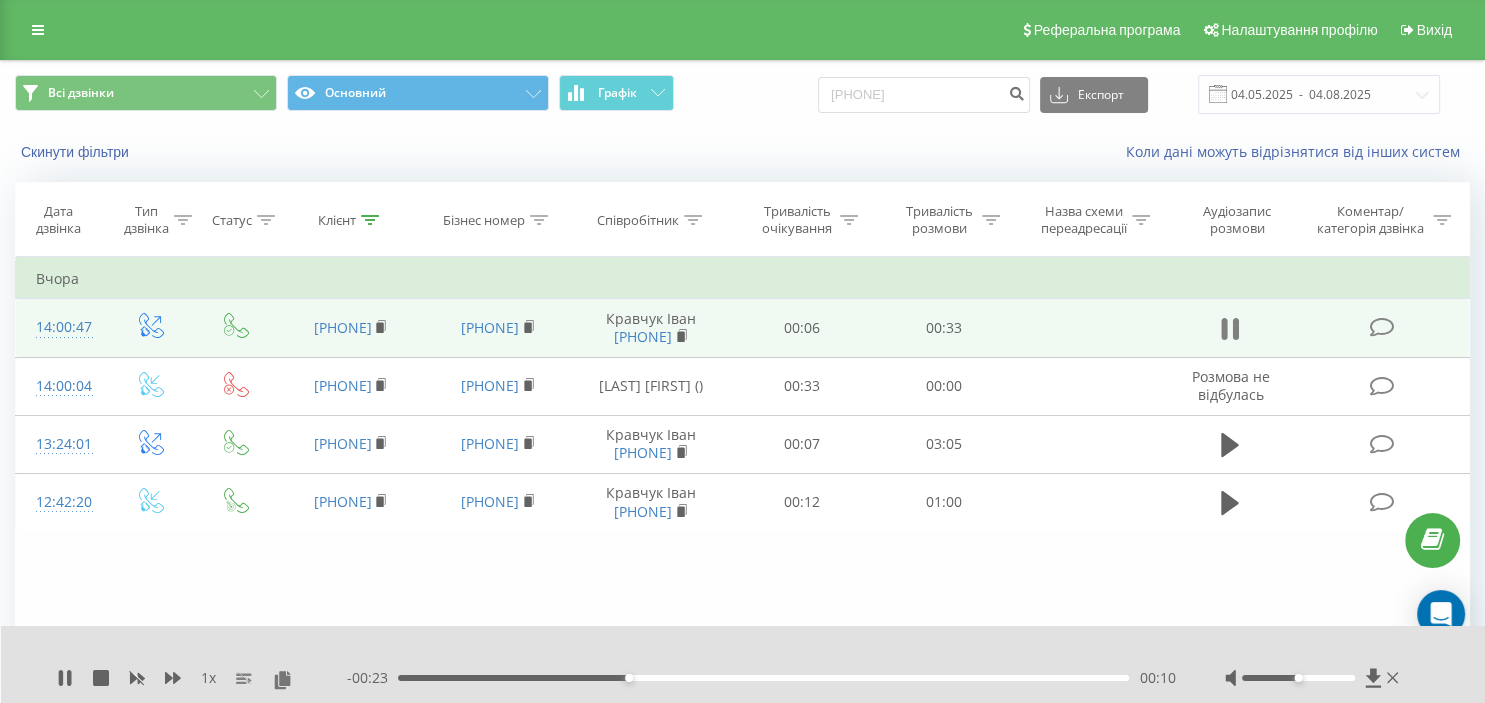 click at bounding box center (1230, 329) 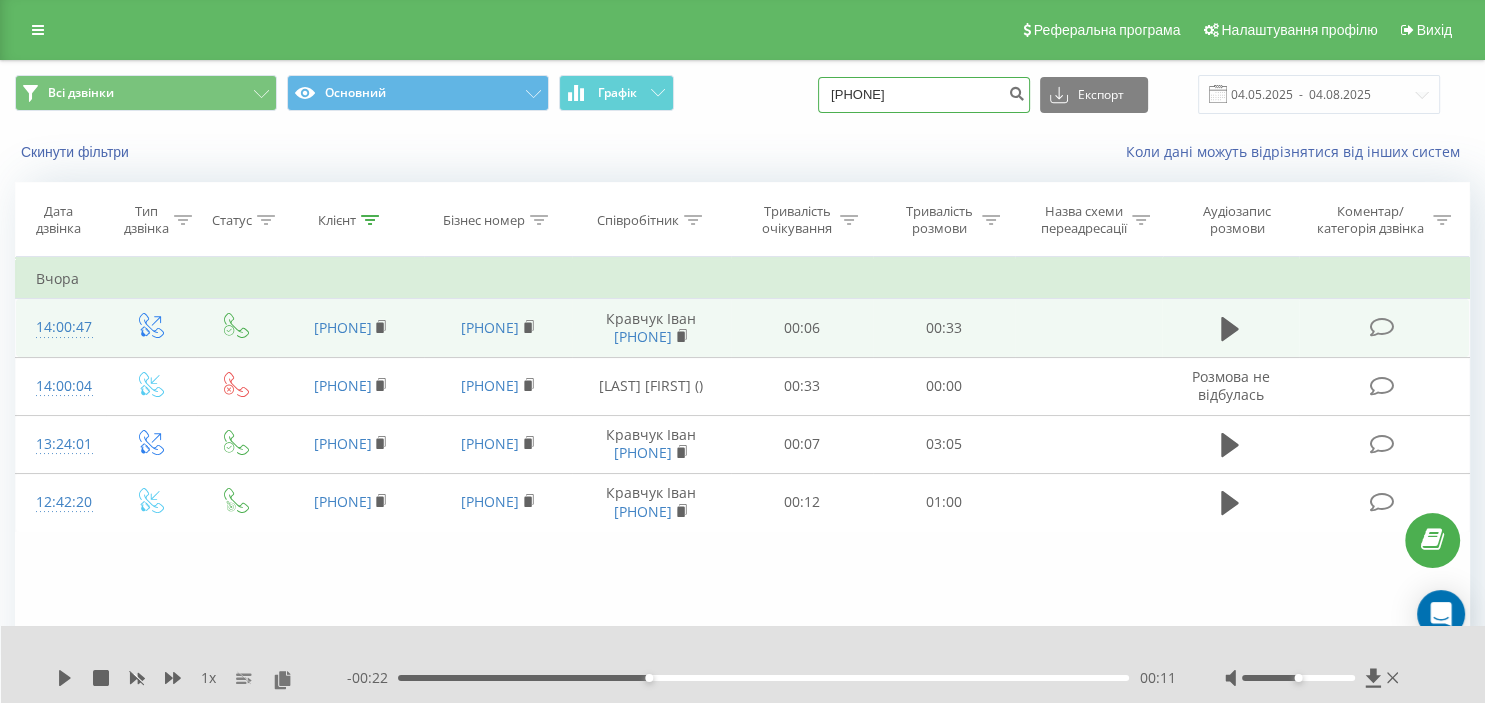 drag, startPoint x: 861, startPoint y: 97, endPoint x: 783, endPoint y: 103, distance: 78.23043 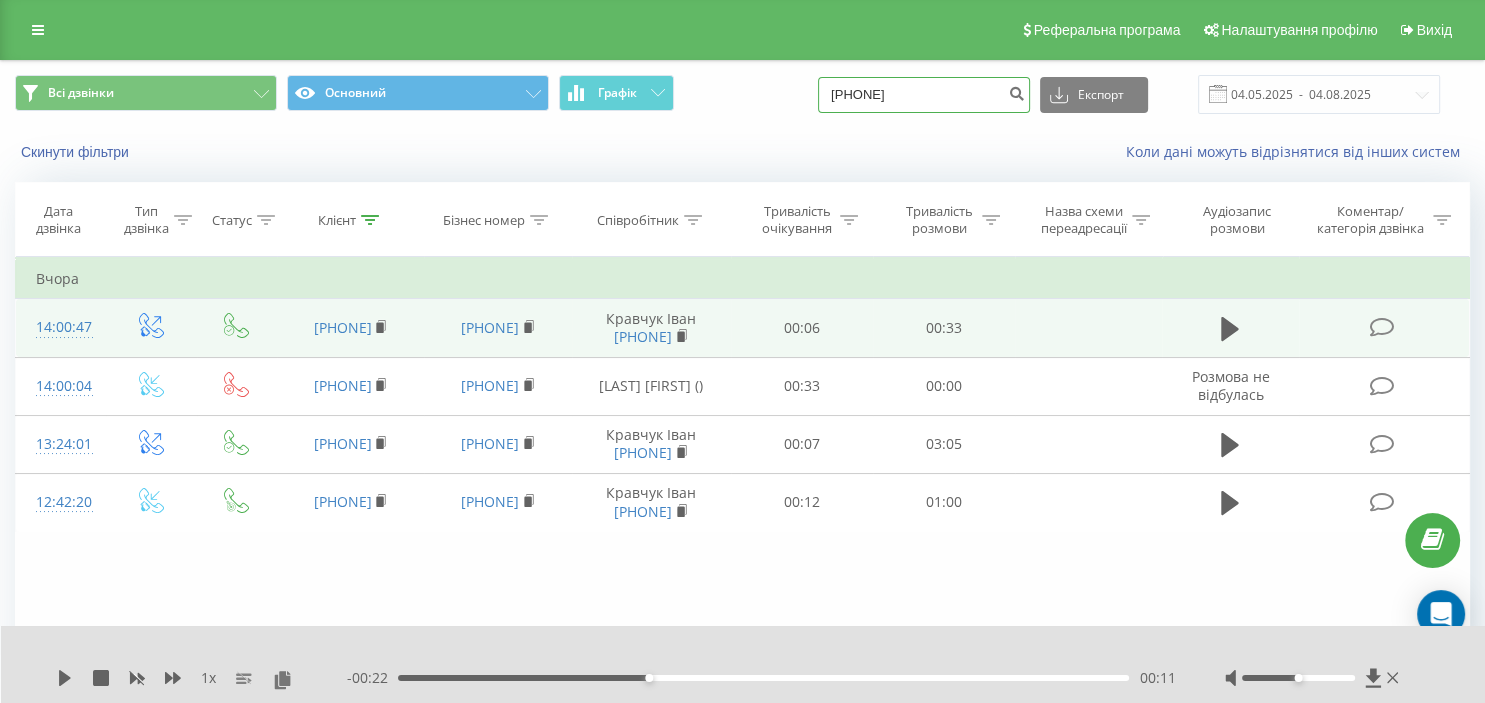 click on "38(095)437 26 39" at bounding box center (924, 95) 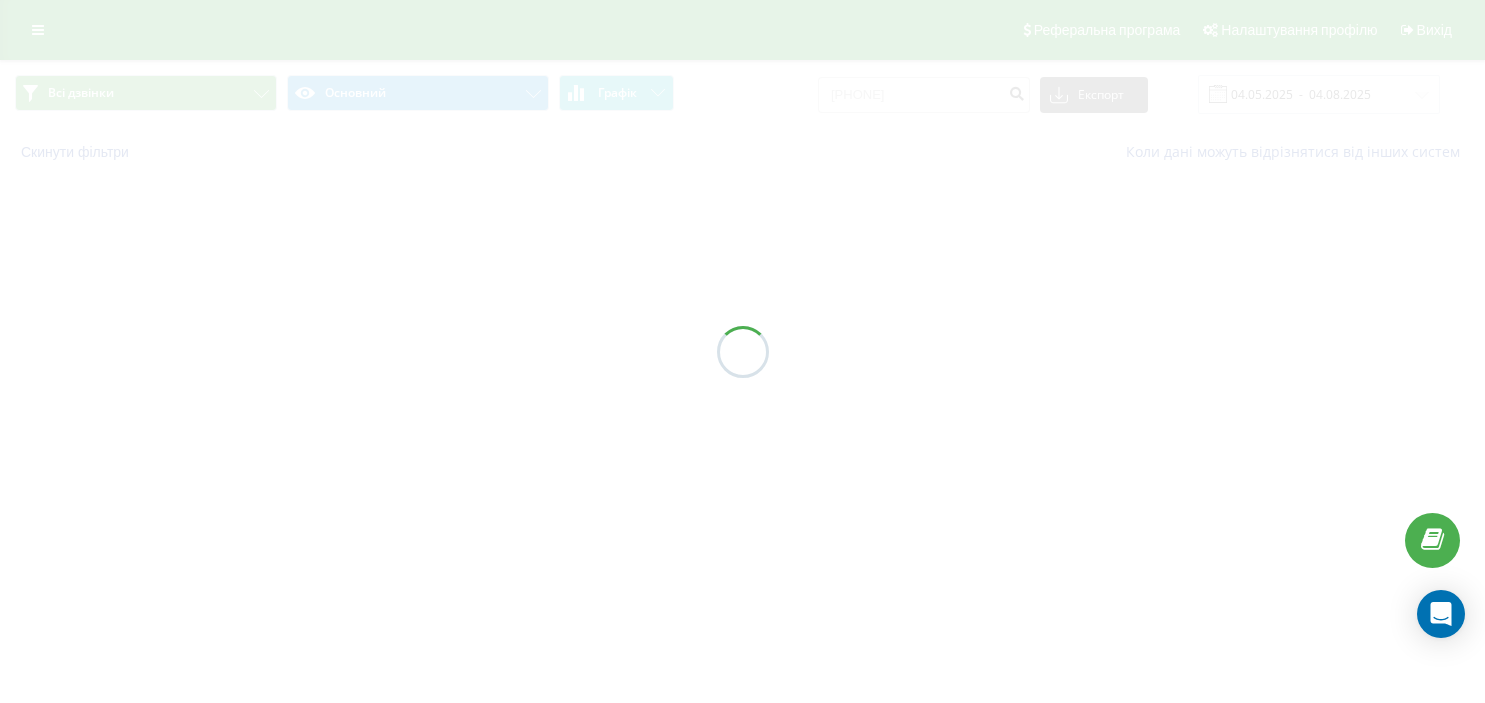 scroll, scrollTop: 0, scrollLeft: 0, axis: both 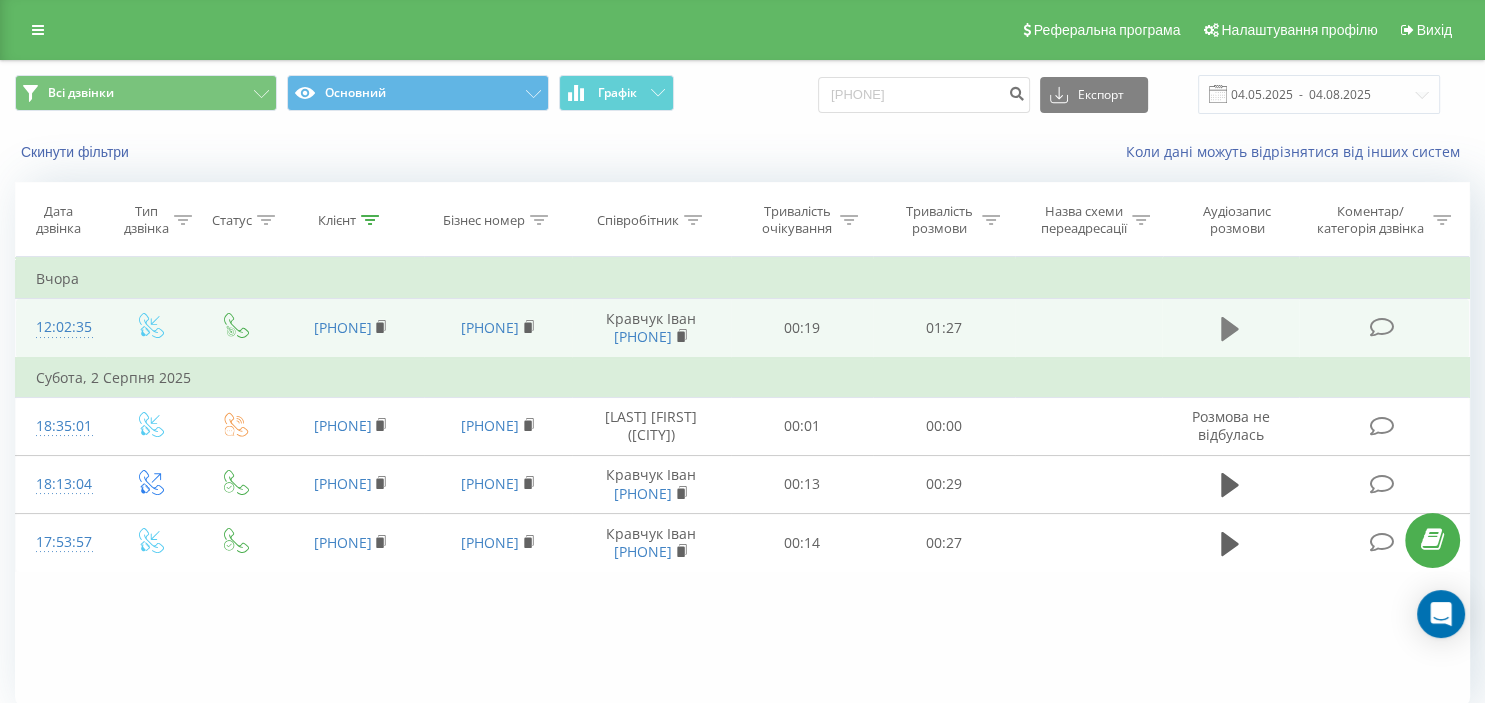 click 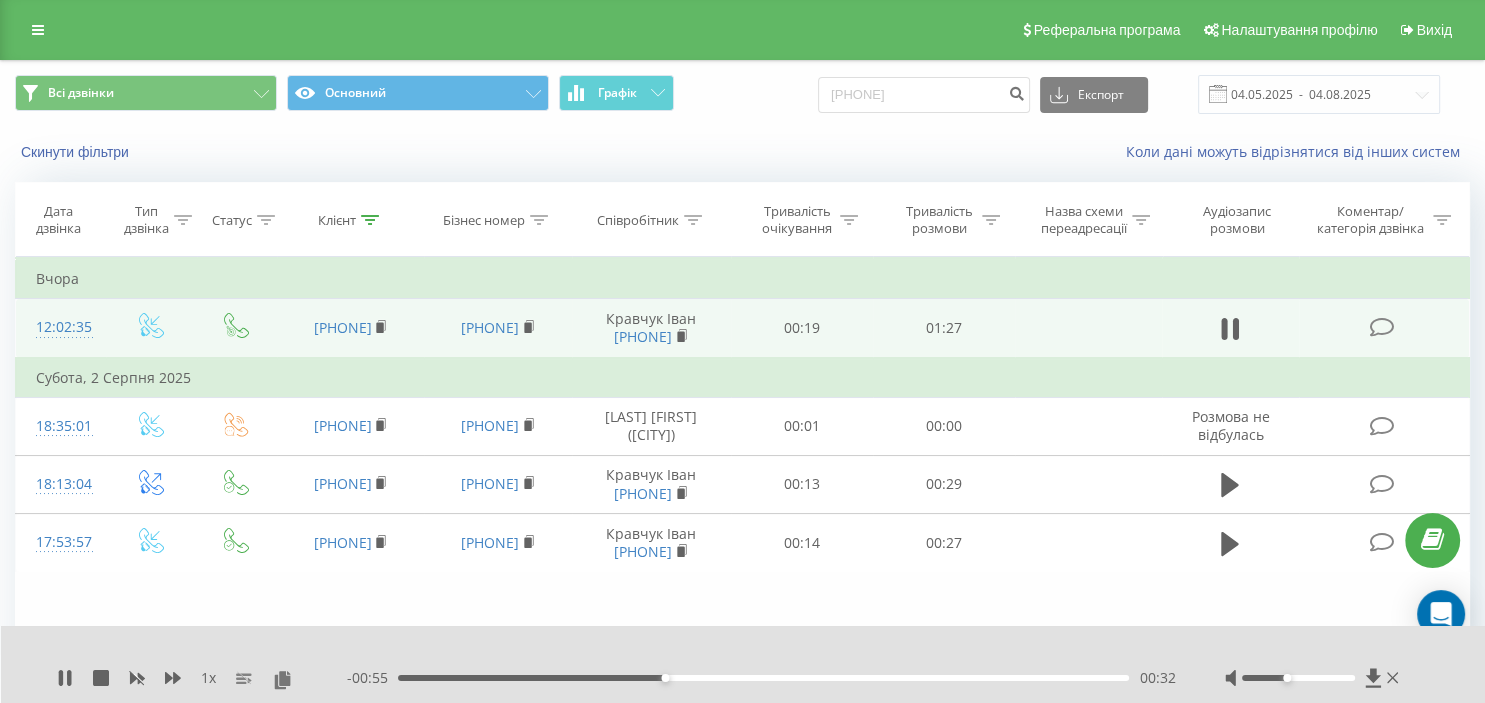 click at bounding box center (1298, 678) 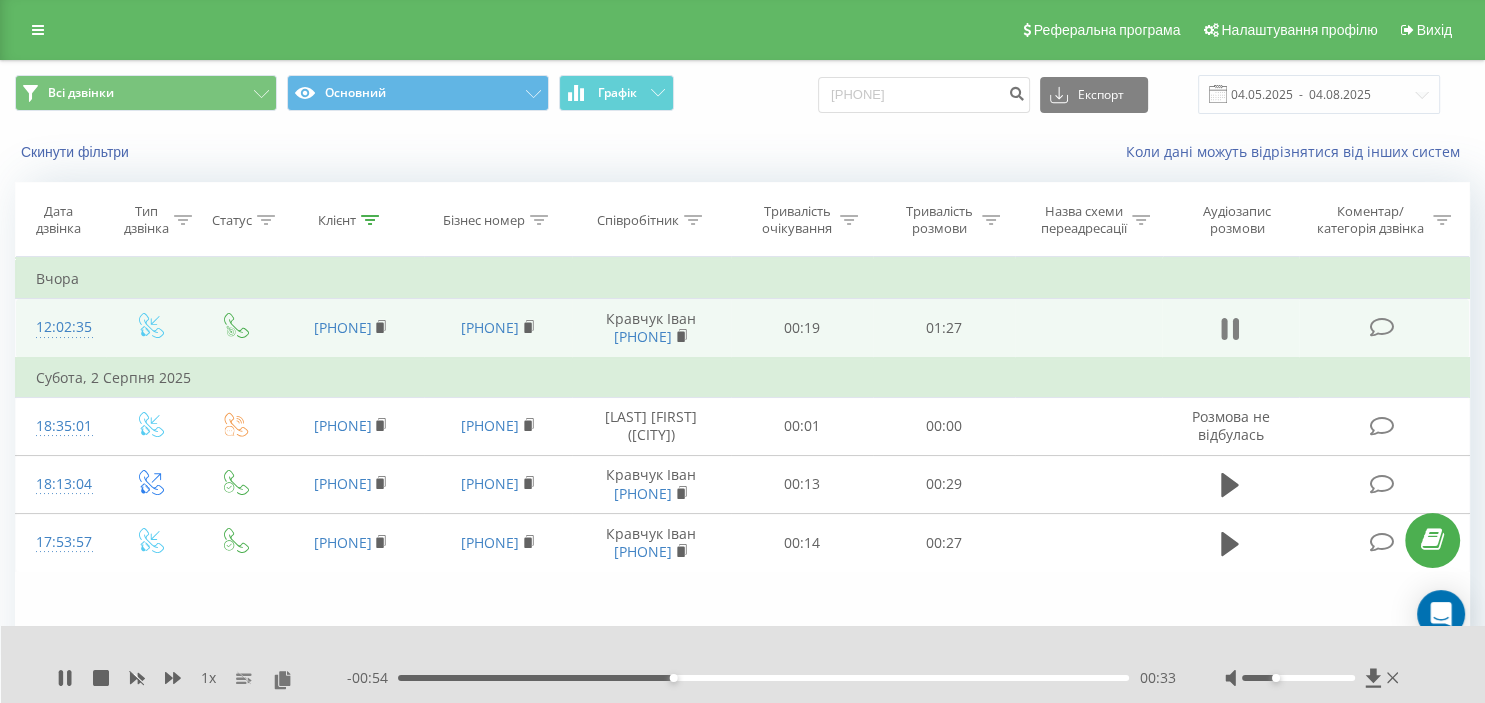 click 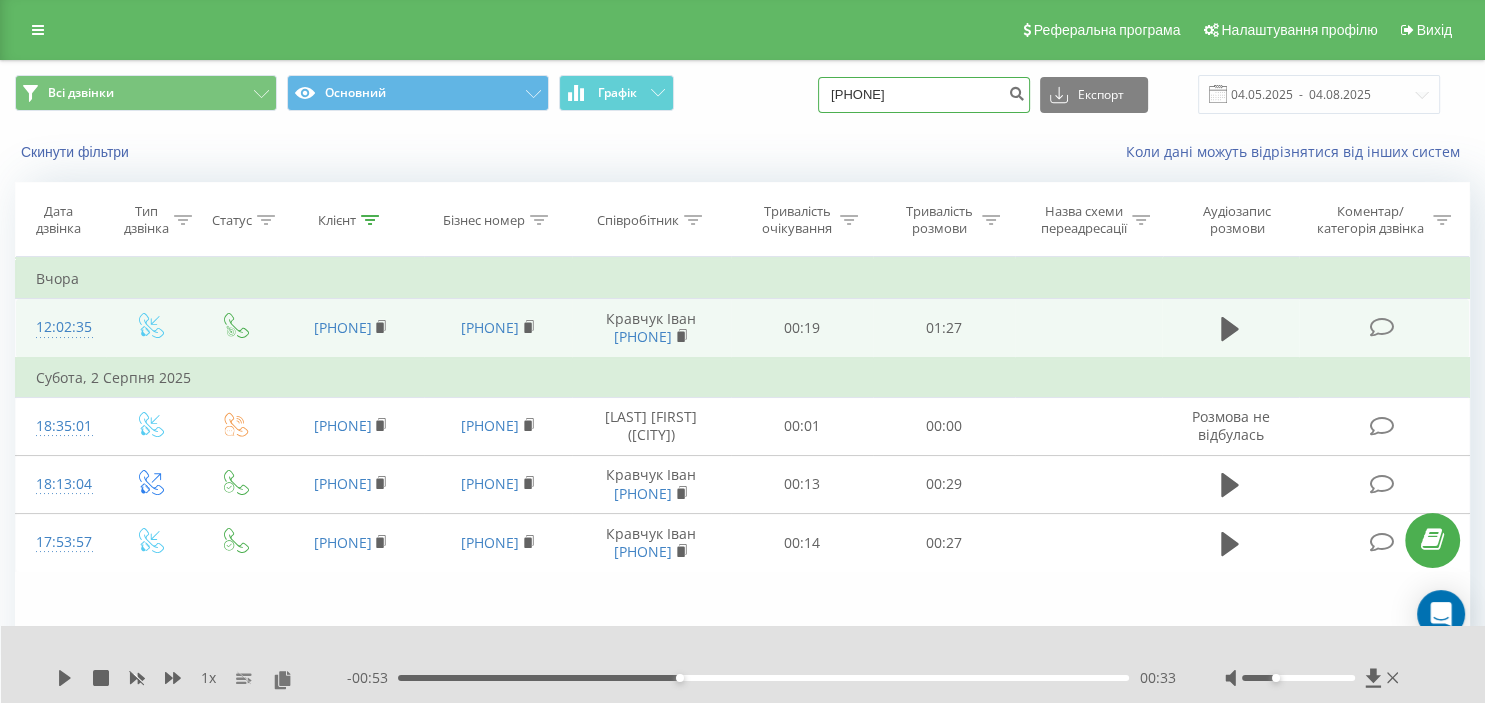 drag, startPoint x: 961, startPoint y: 94, endPoint x: 652, endPoint y: 74, distance: 309.64658 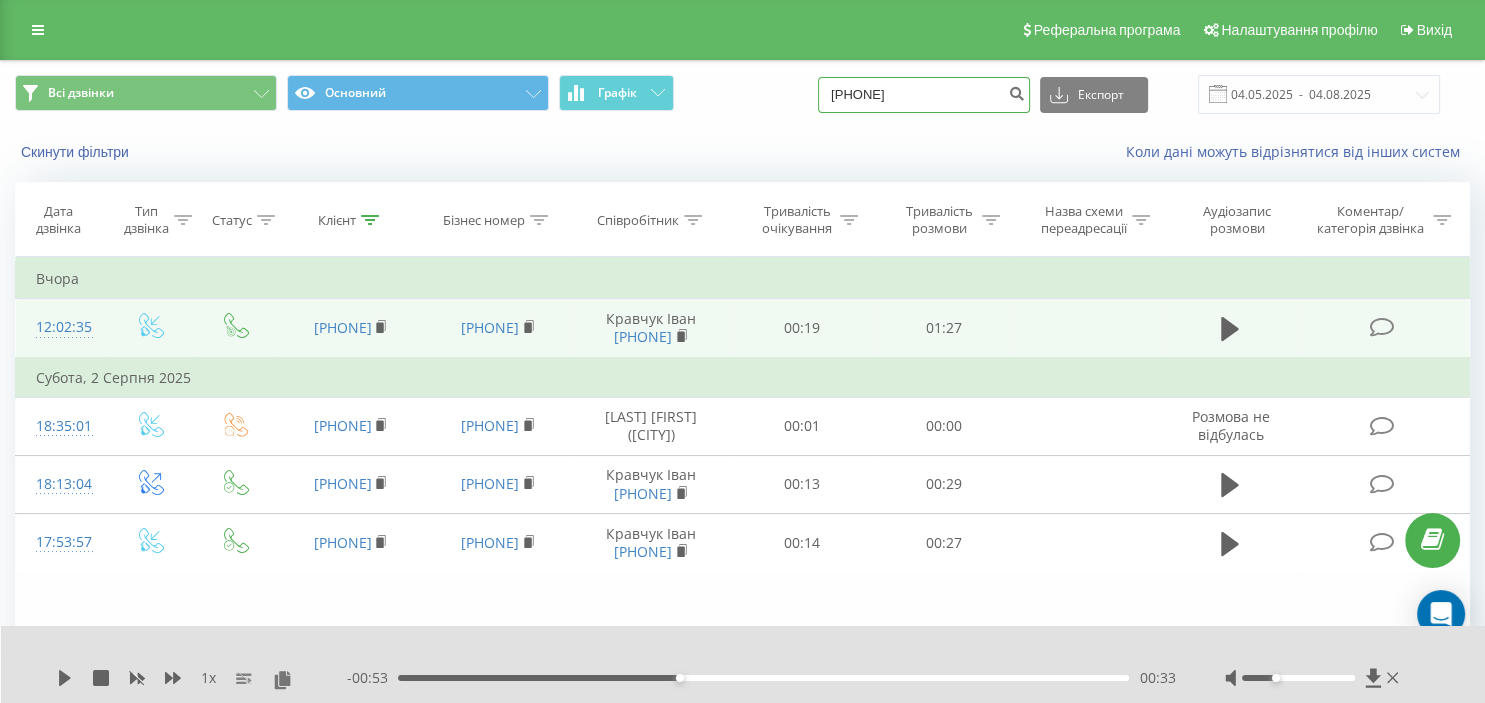 click on "38(075)151 36 04" at bounding box center (924, 95) 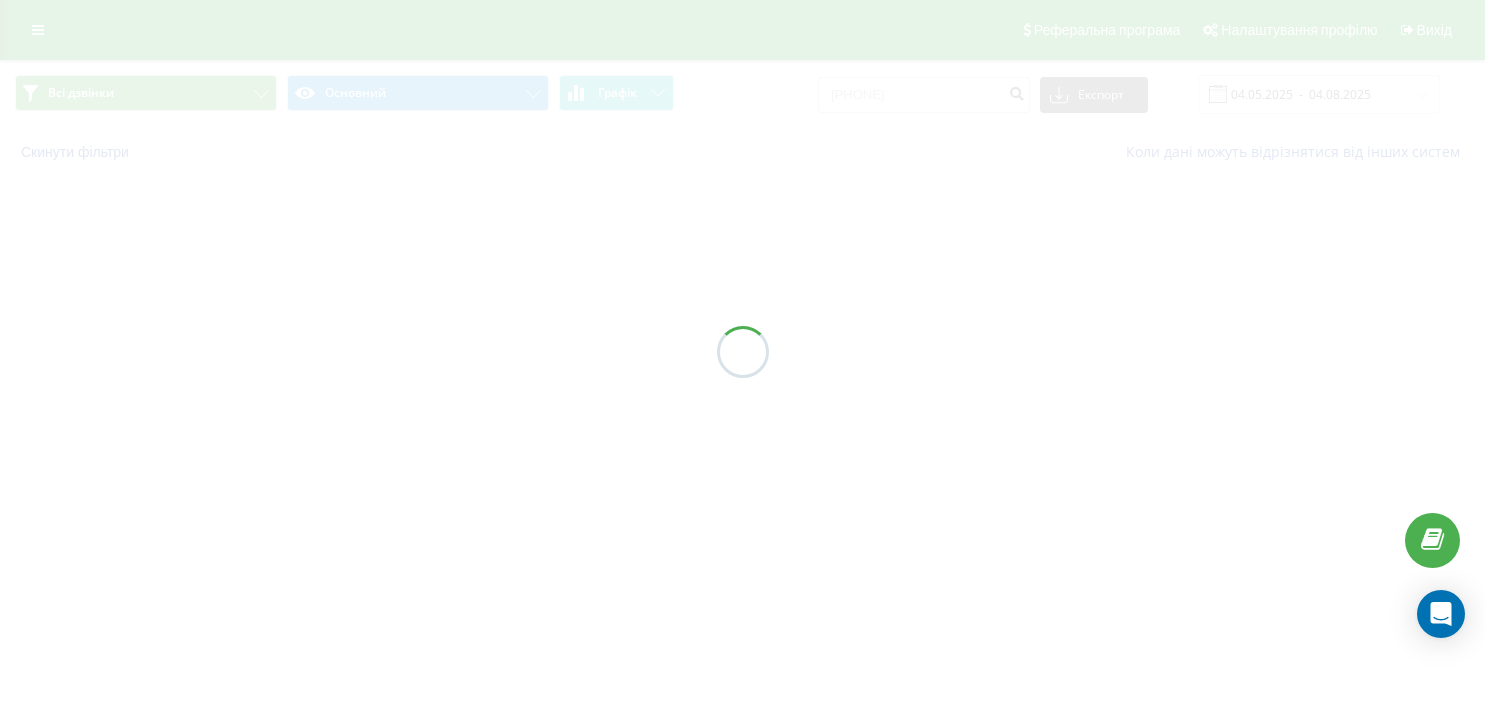 scroll, scrollTop: 0, scrollLeft: 0, axis: both 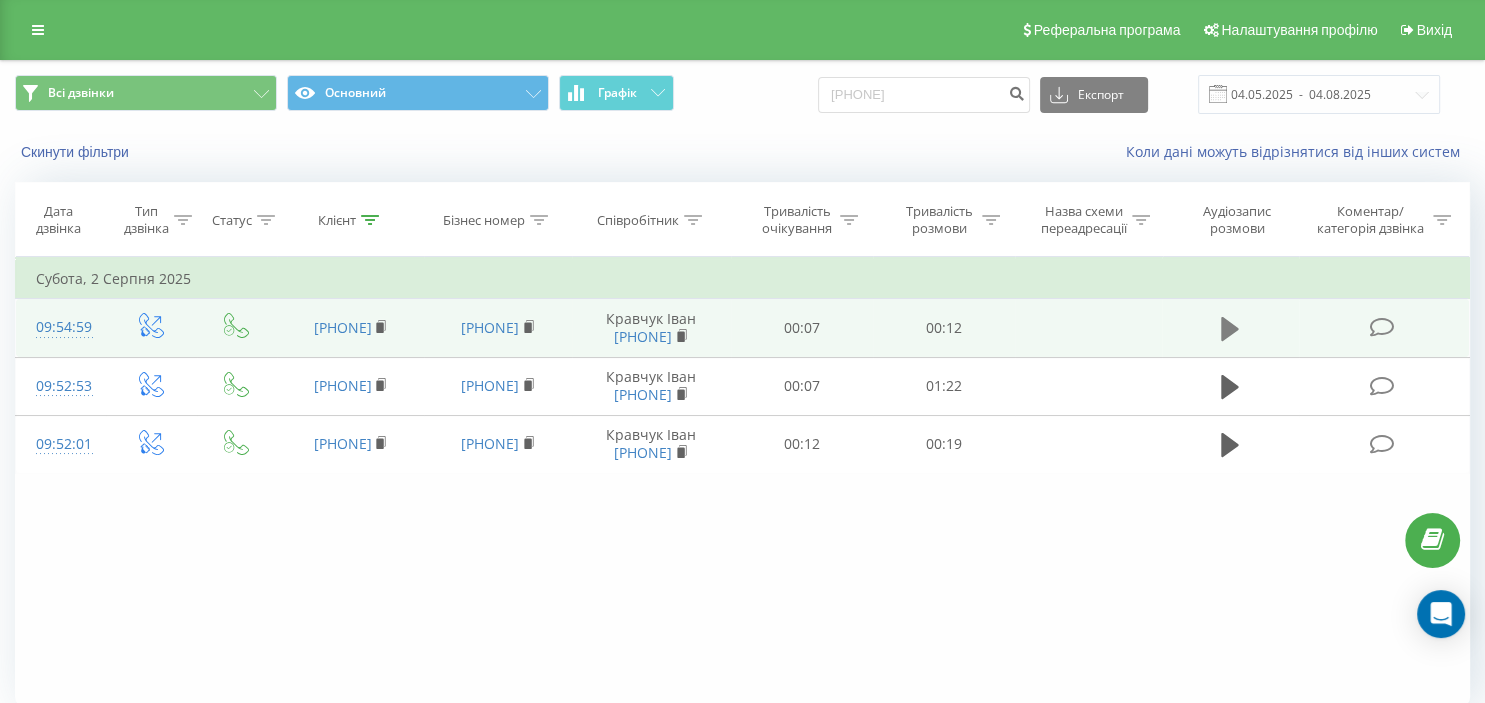 click 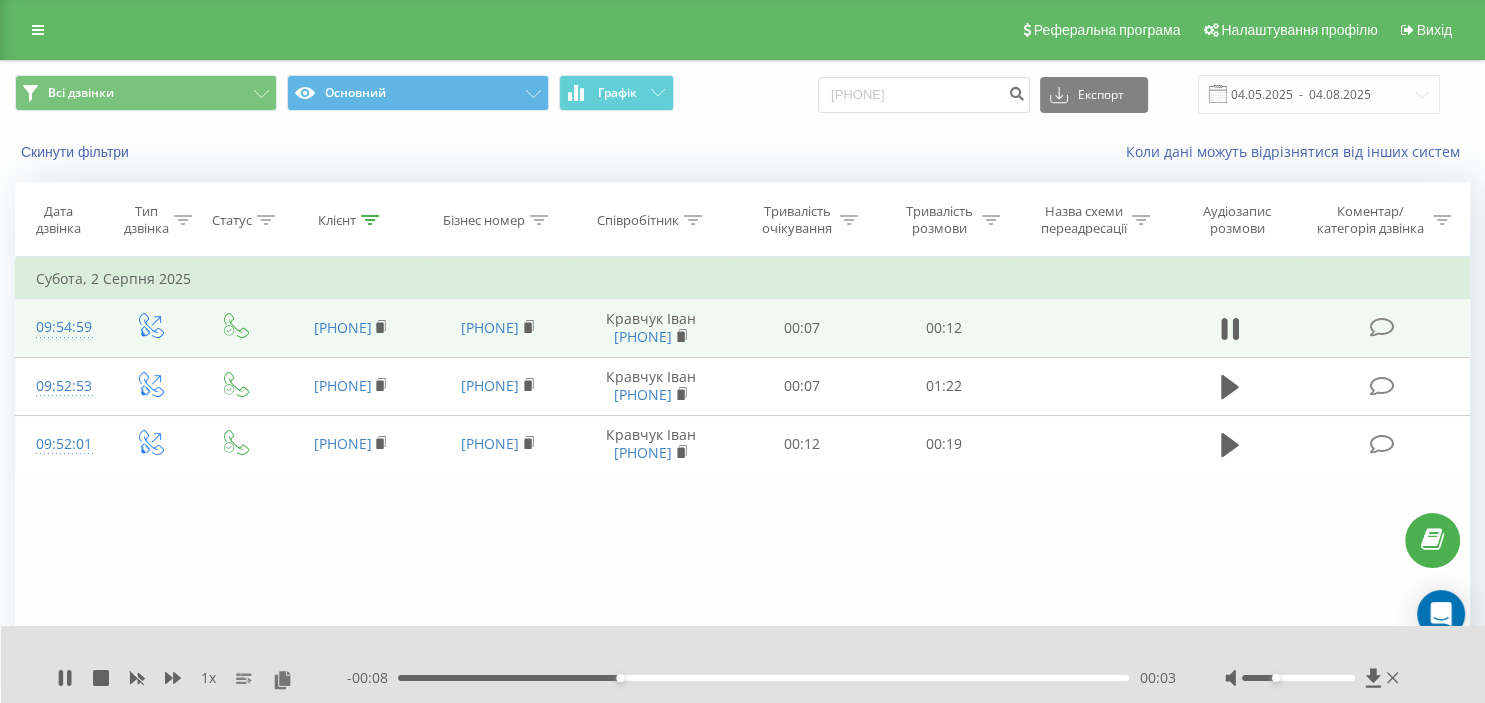 click at bounding box center (1314, 678) 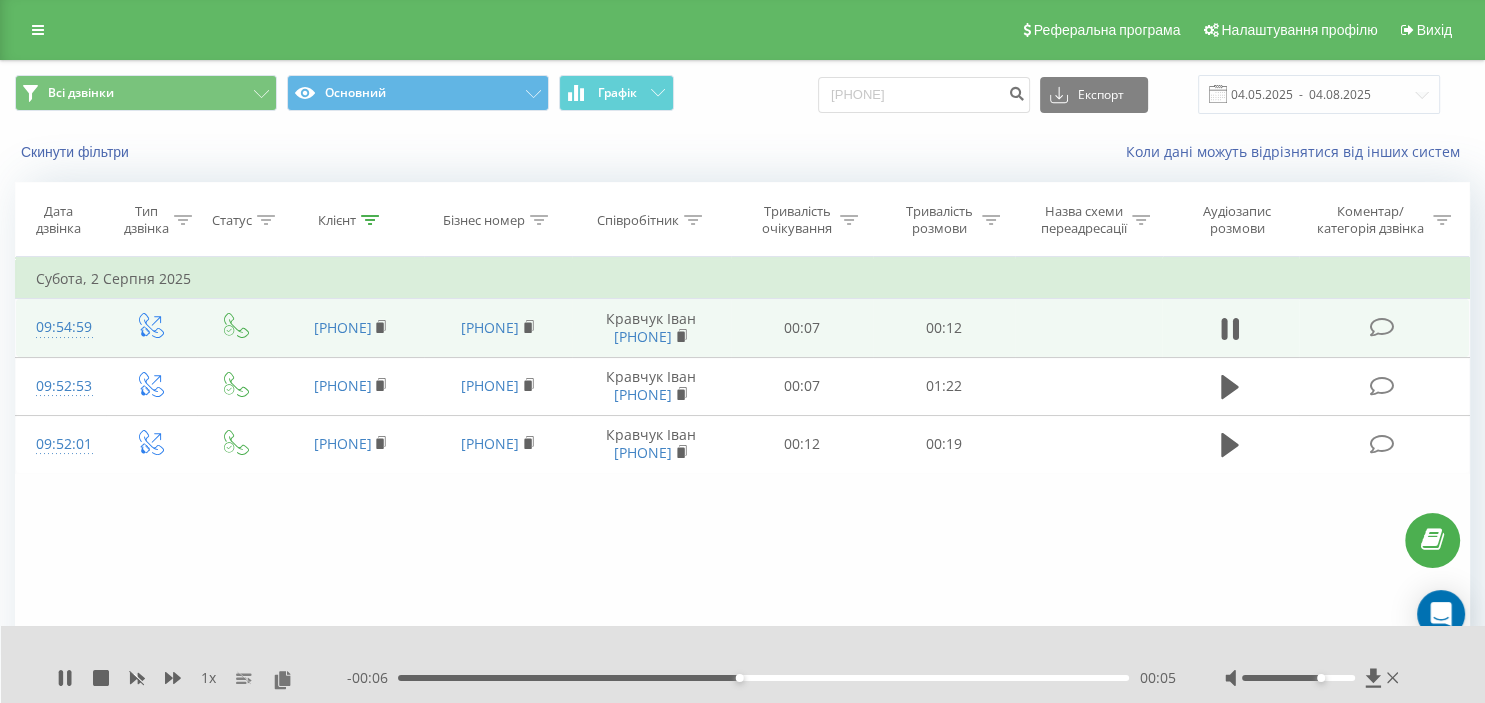 drag, startPoint x: 1289, startPoint y: 680, endPoint x: 1325, endPoint y: 682, distance: 36.05551 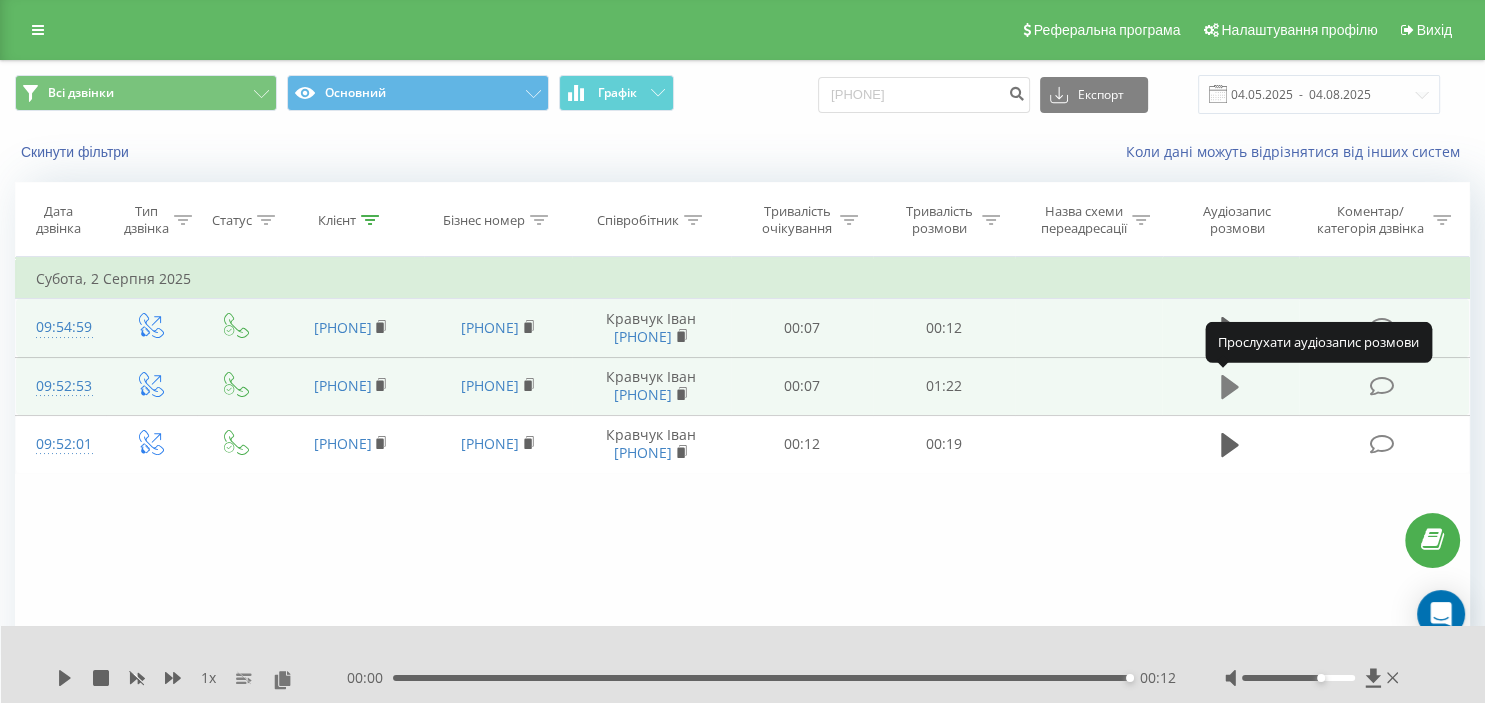click 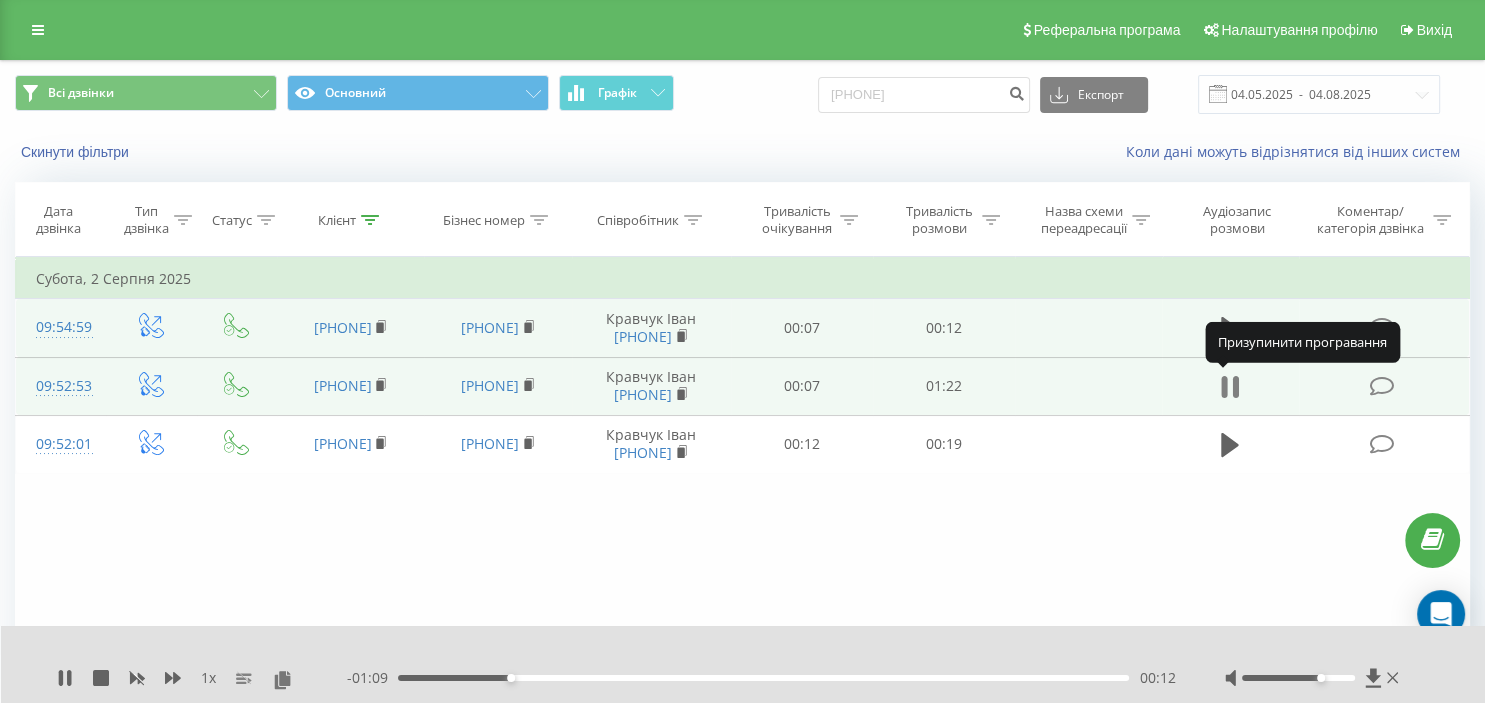click 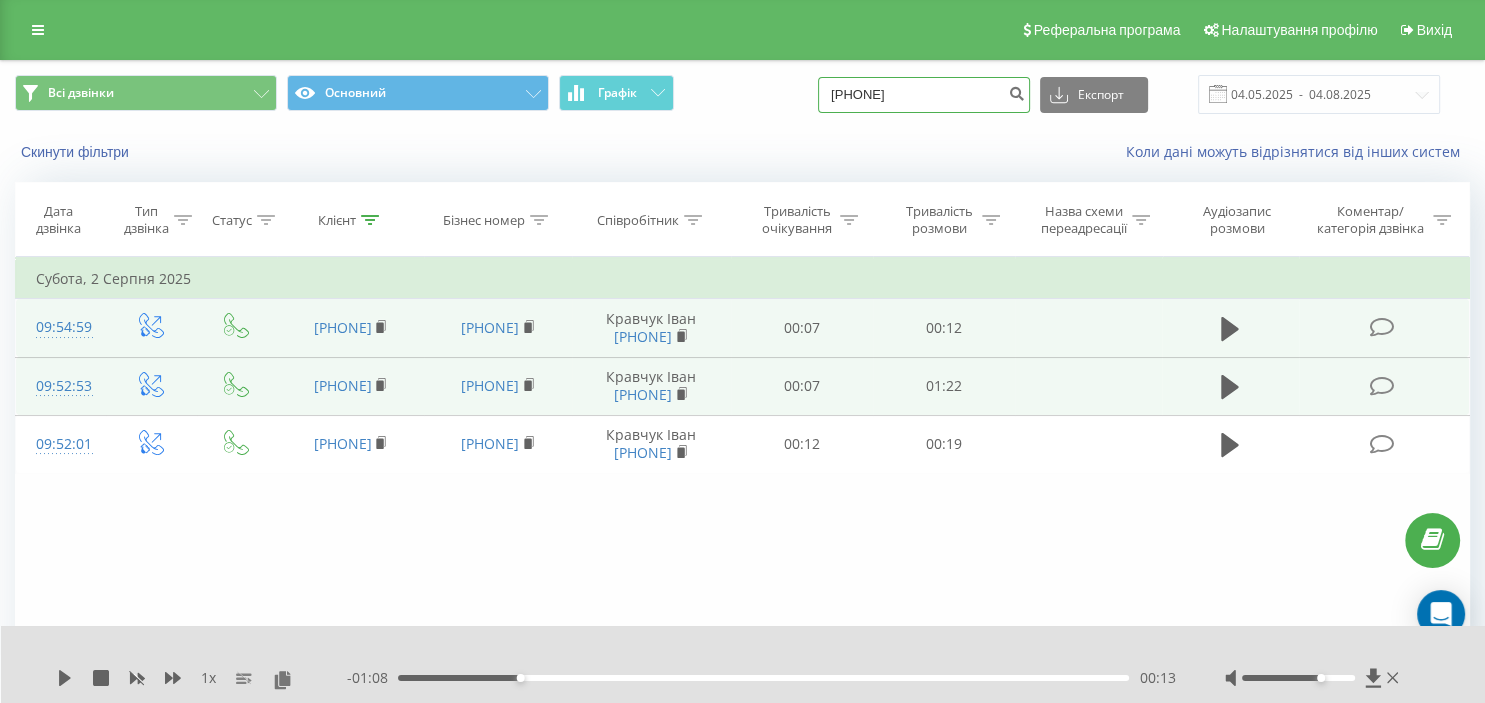 drag, startPoint x: 969, startPoint y: 97, endPoint x: 714, endPoint y: 81, distance: 255.50146 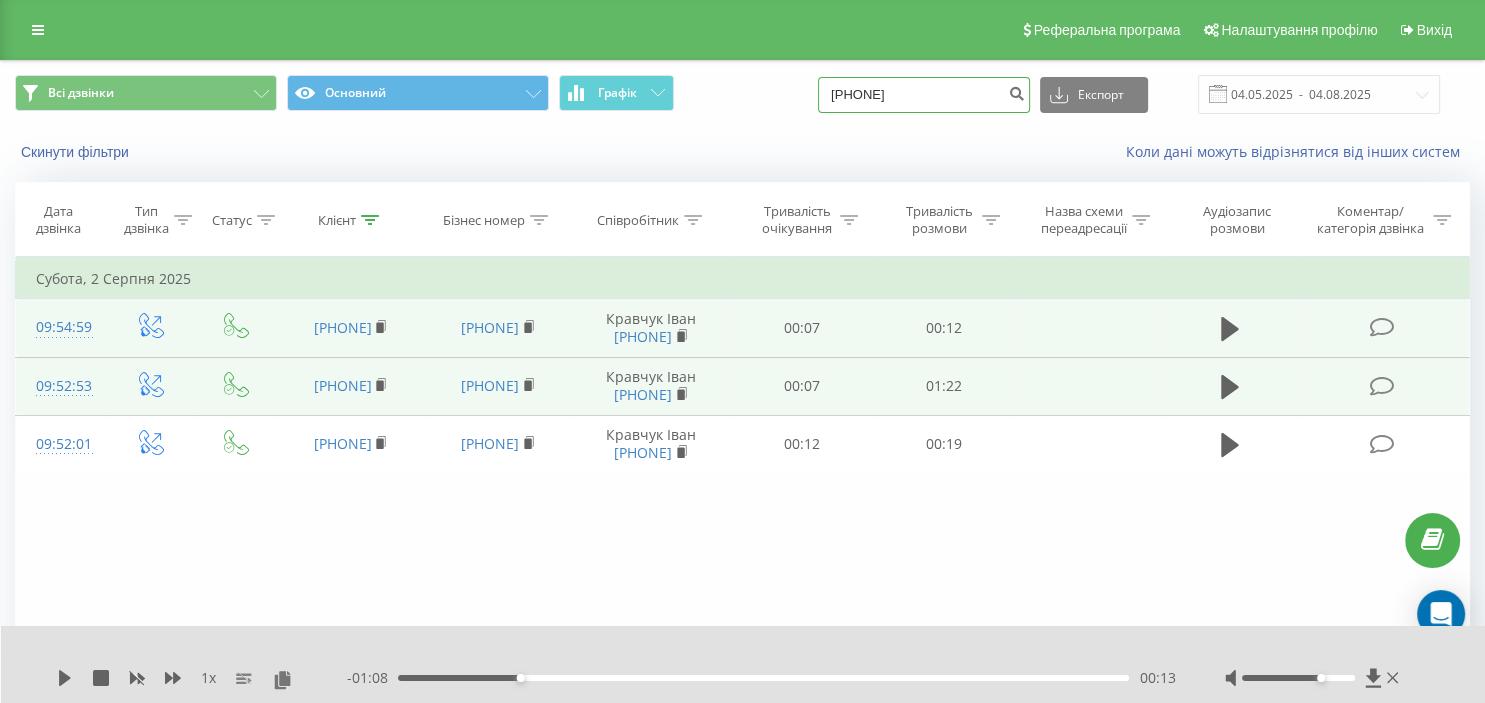 click on "38(067)319 2837" at bounding box center (924, 95) 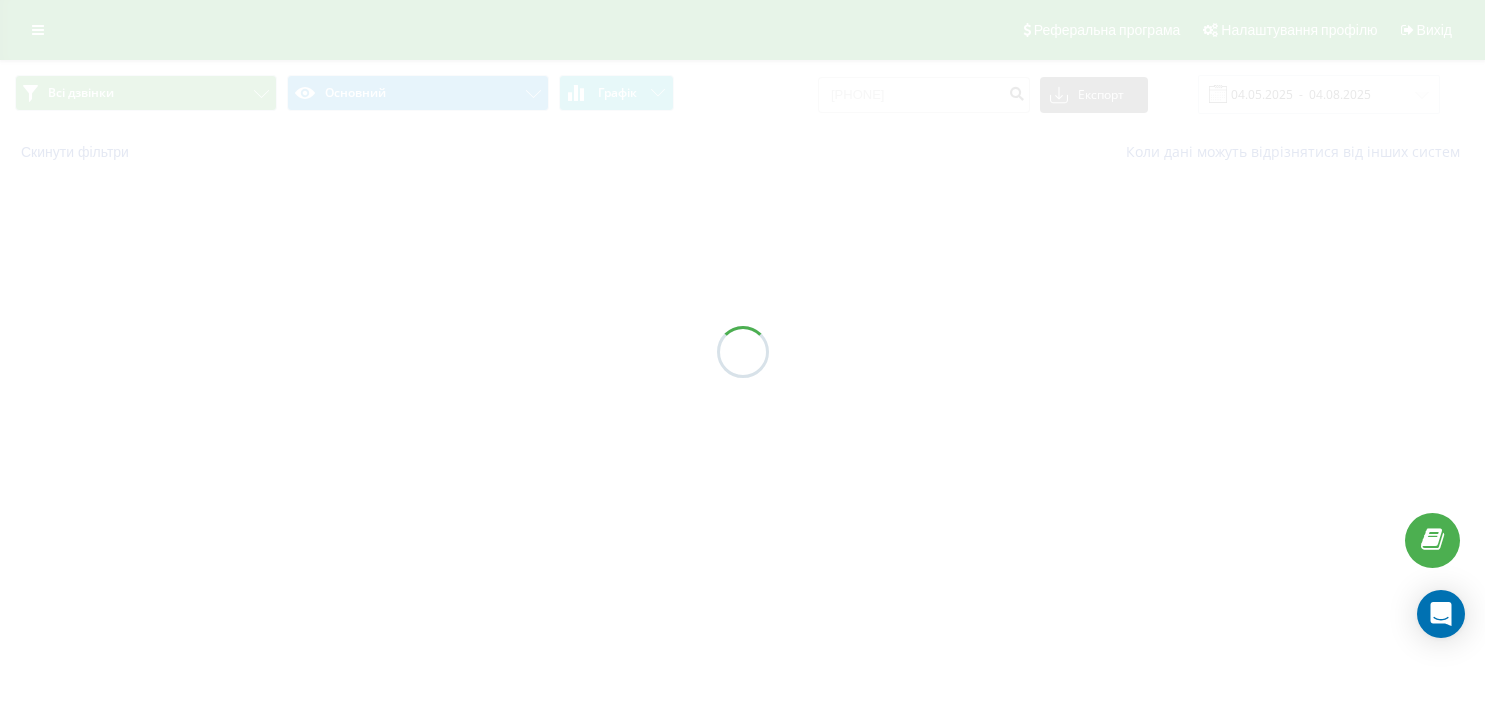 scroll, scrollTop: 0, scrollLeft: 0, axis: both 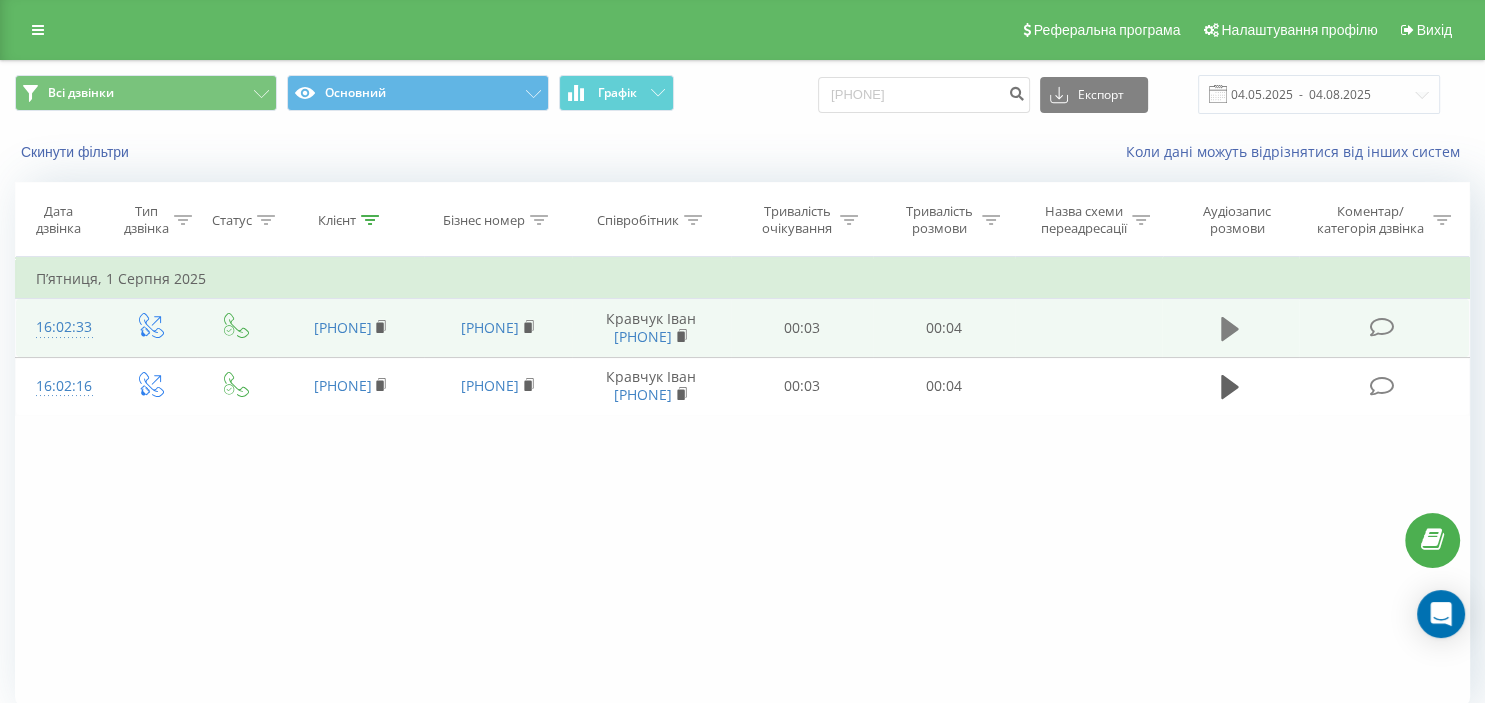click 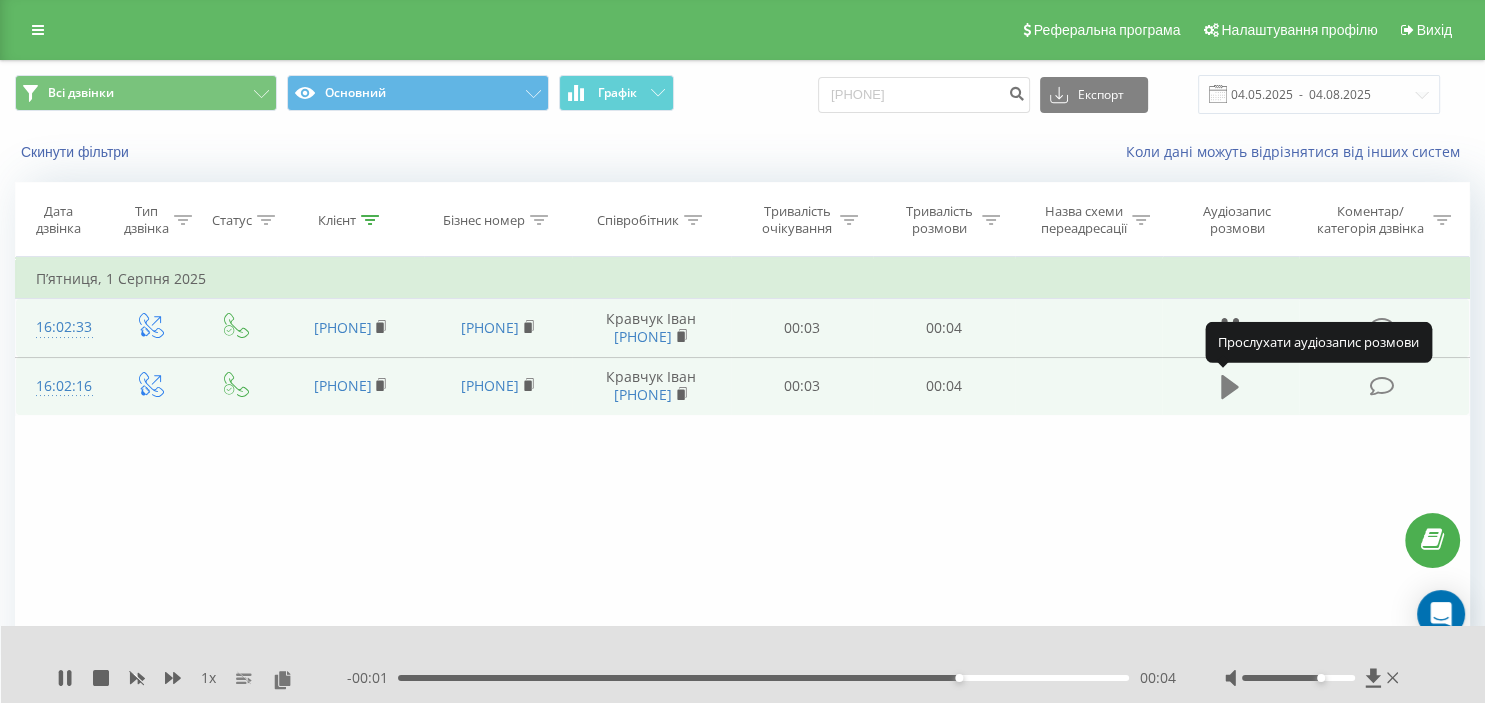 click 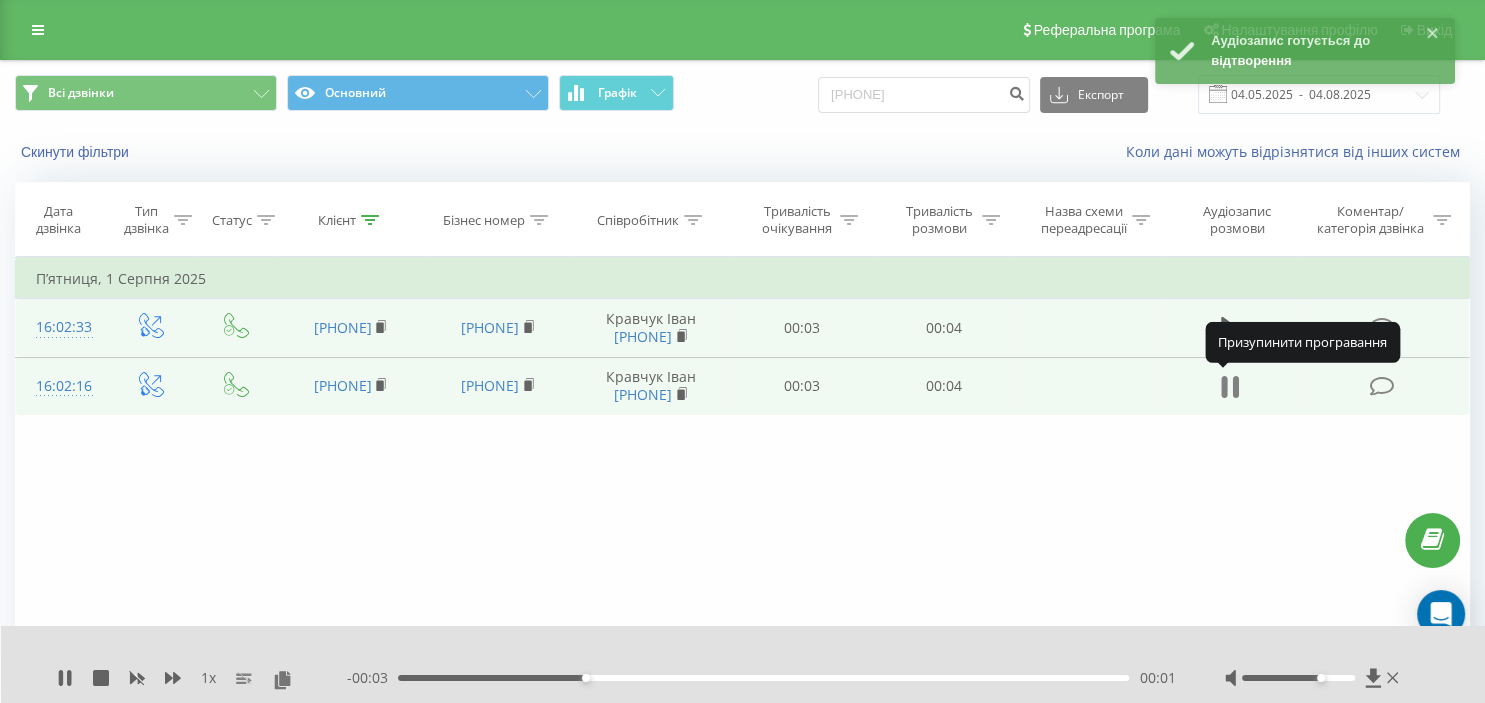 drag, startPoint x: 1230, startPoint y: 389, endPoint x: 1201, endPoint y: 373, distance: 33.12099 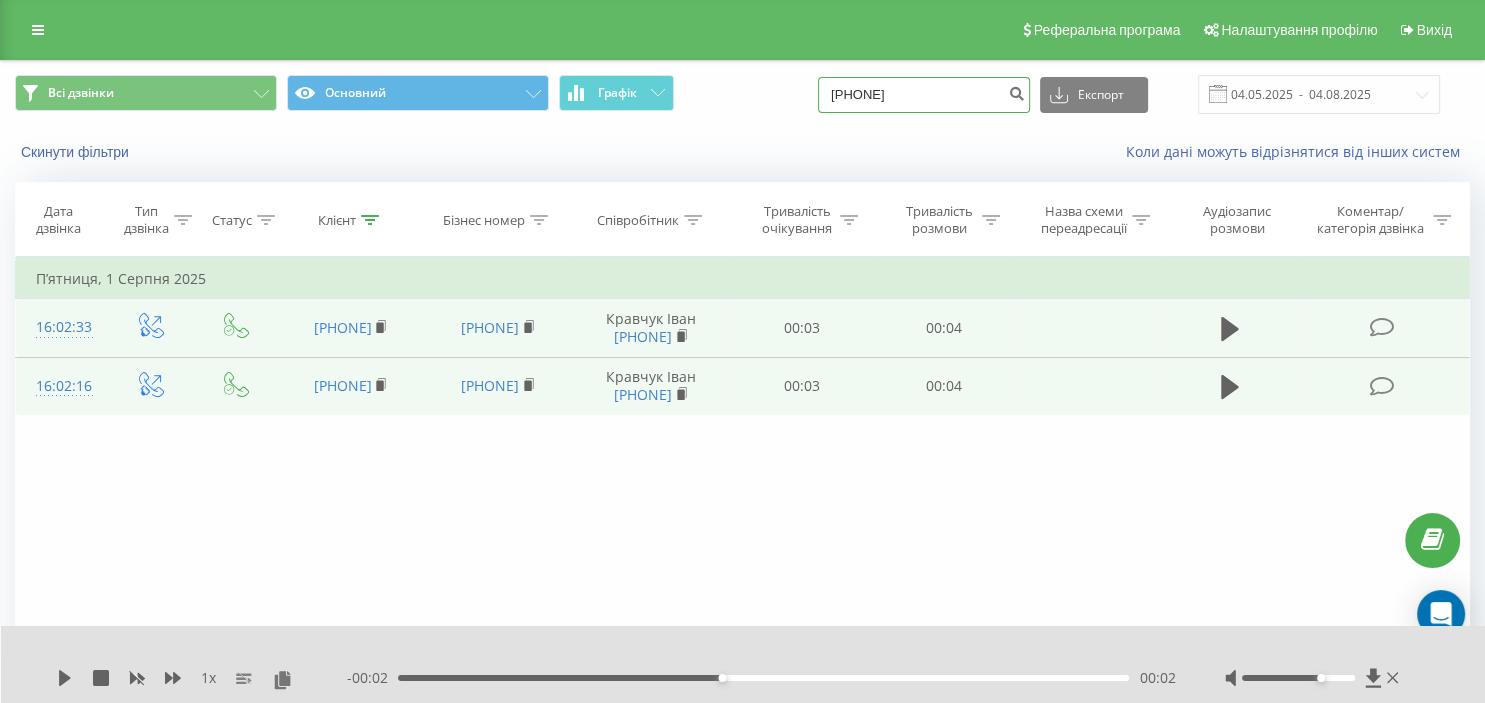 drag, startPoint x: 949, startPoint y: 96, endPoint x: 718, endPoint y: 110, distance: 231.42386 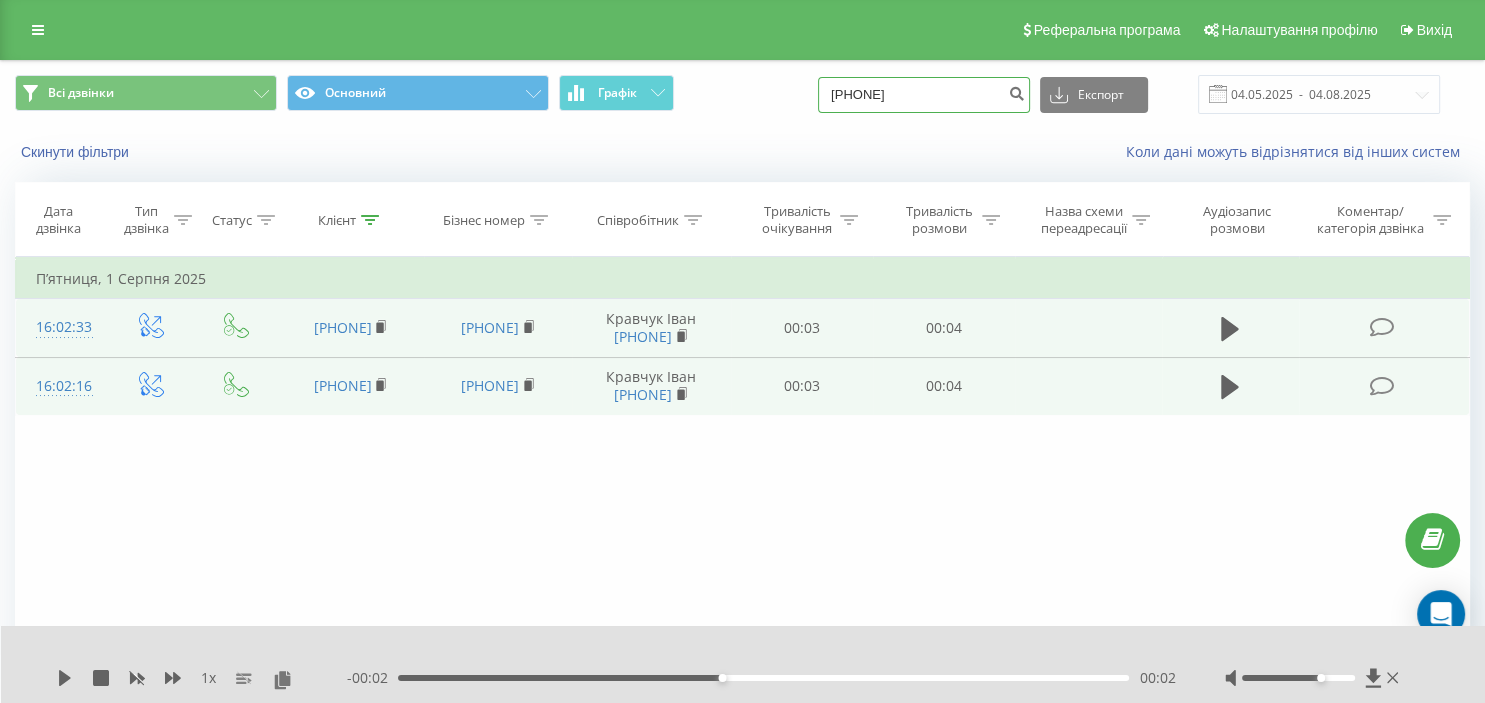 click on "38(097)247 8356" at bounding box center (924, 95) 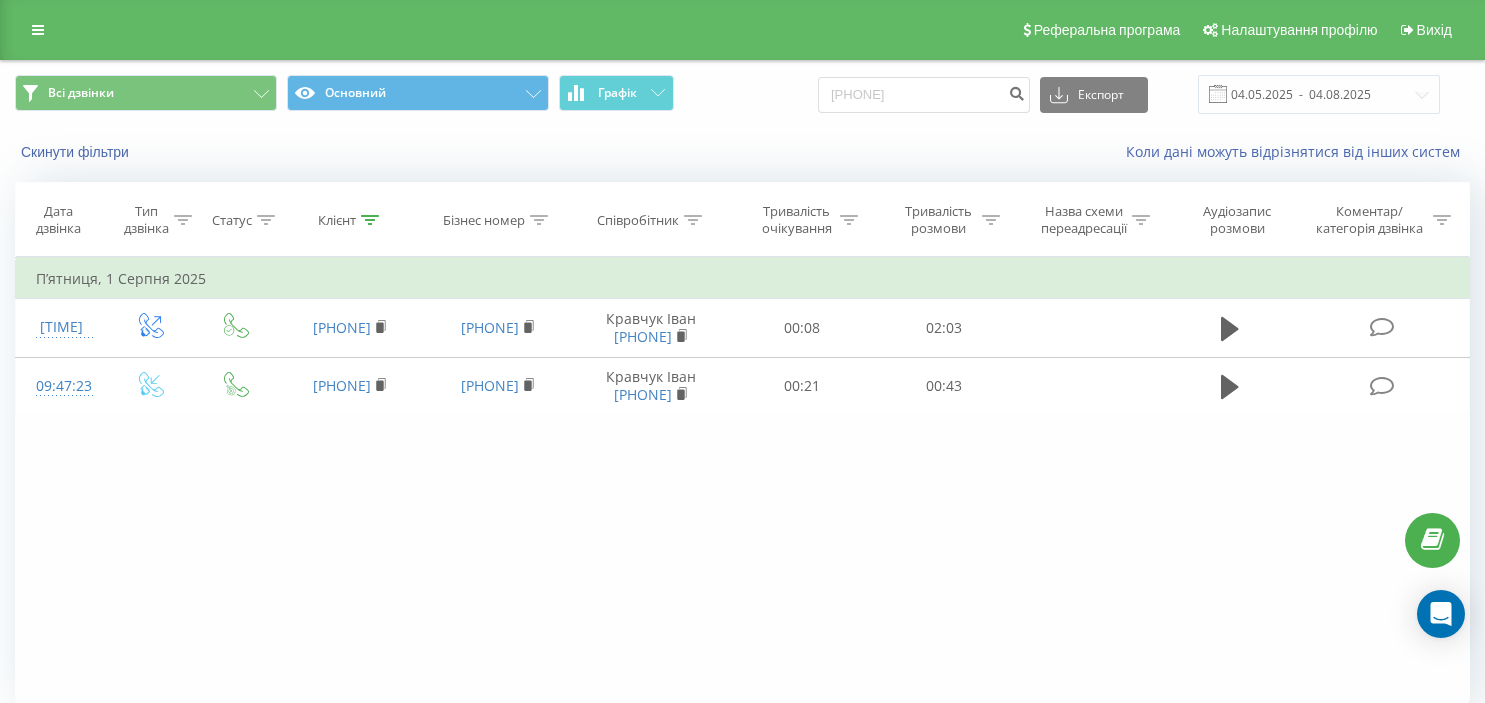 scroll, scrollTop: 0, scrollLeft: 0, axis: both 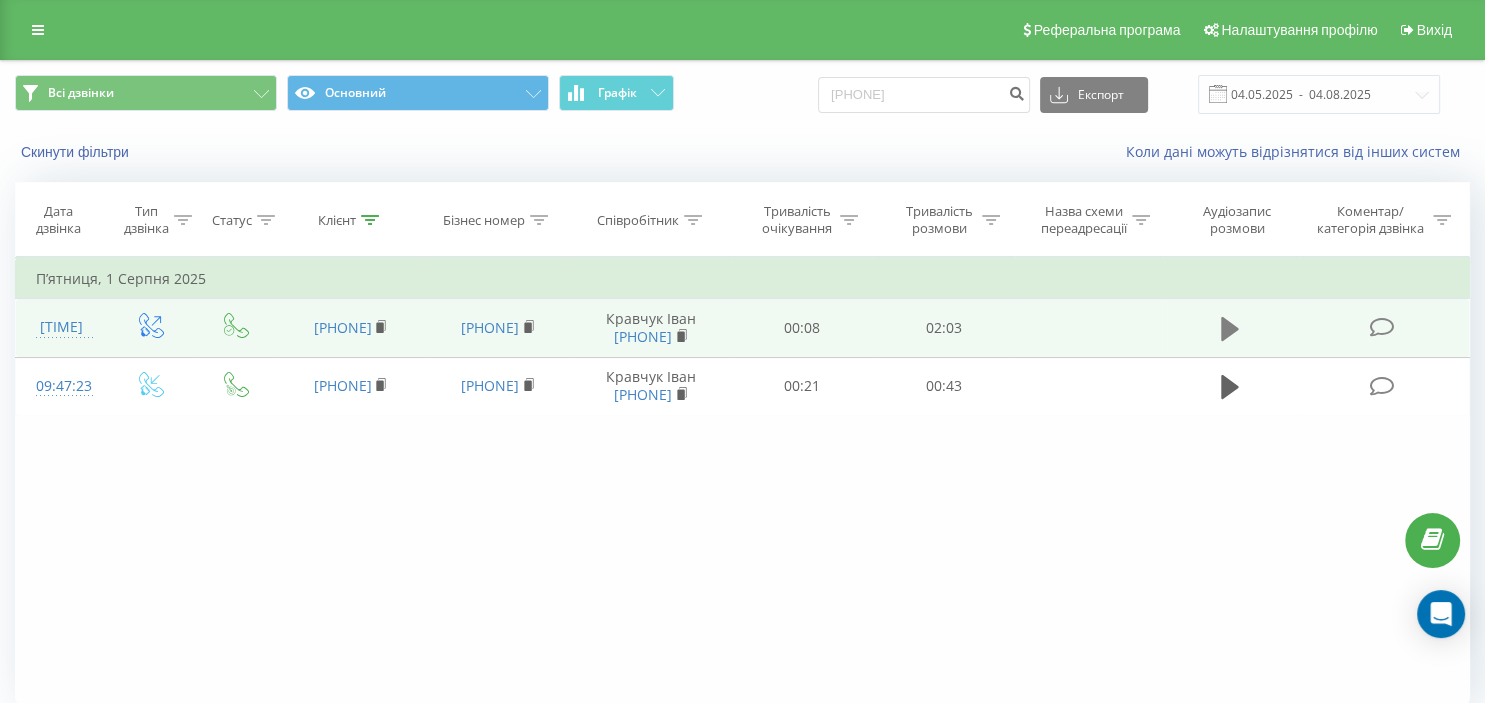 click 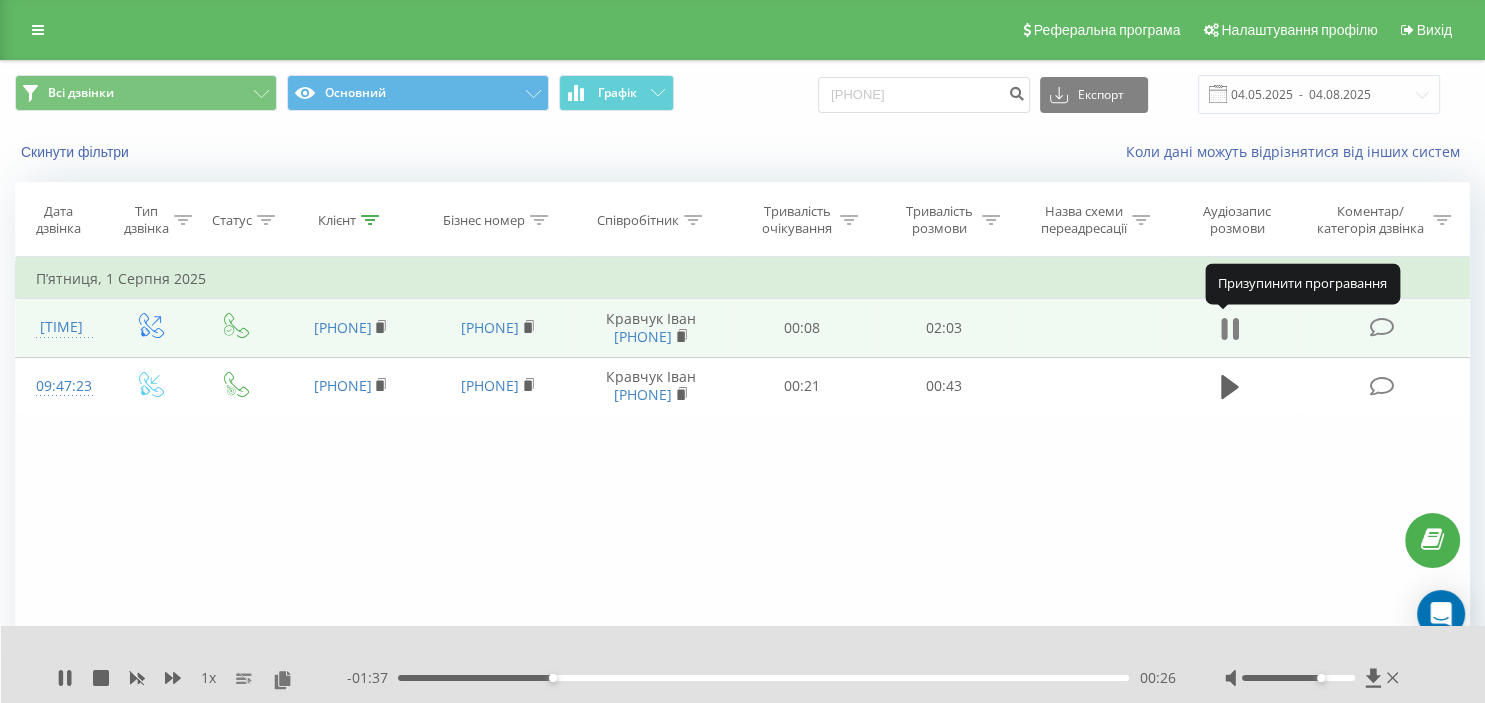 click 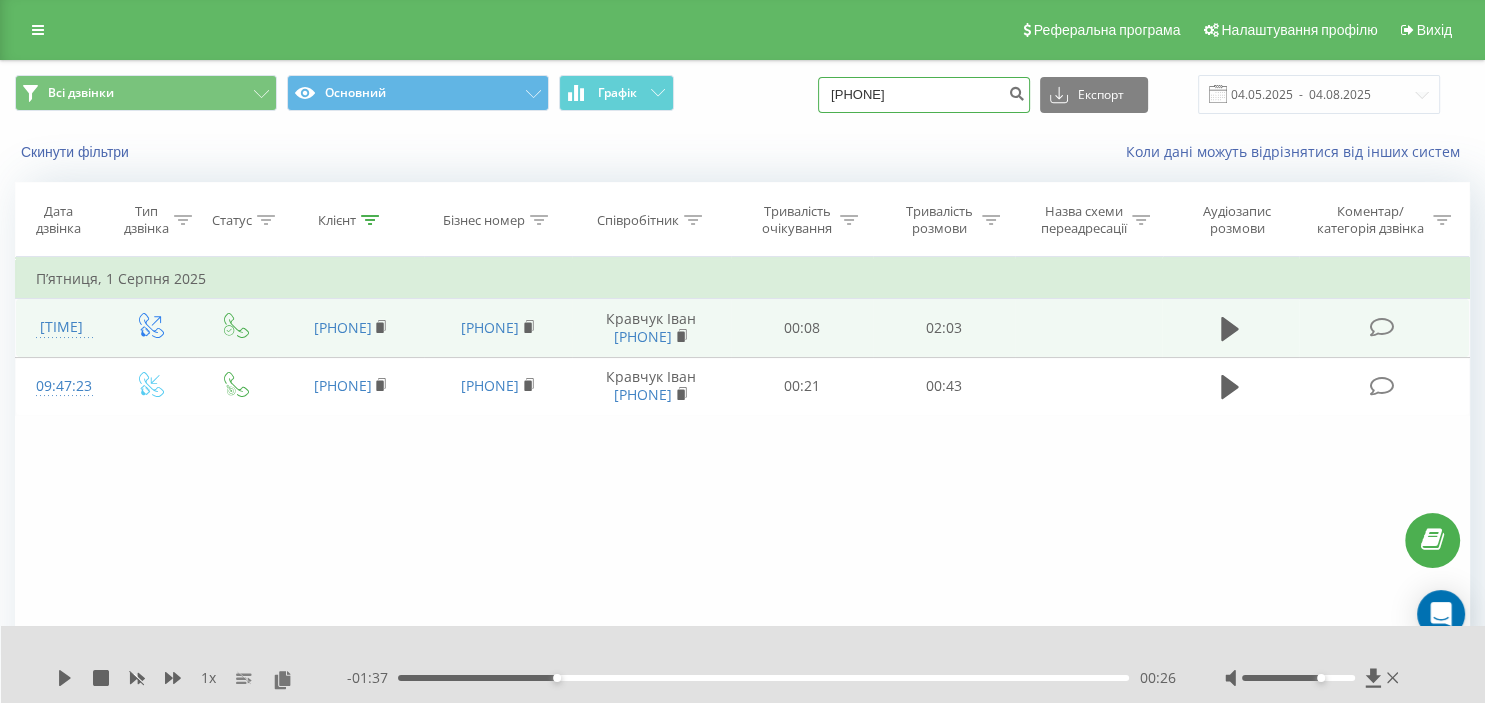drag, startPoint x: 965, startPoint y: 100, endPoint x: 720, endPoint y: 92, distance: 245.13058 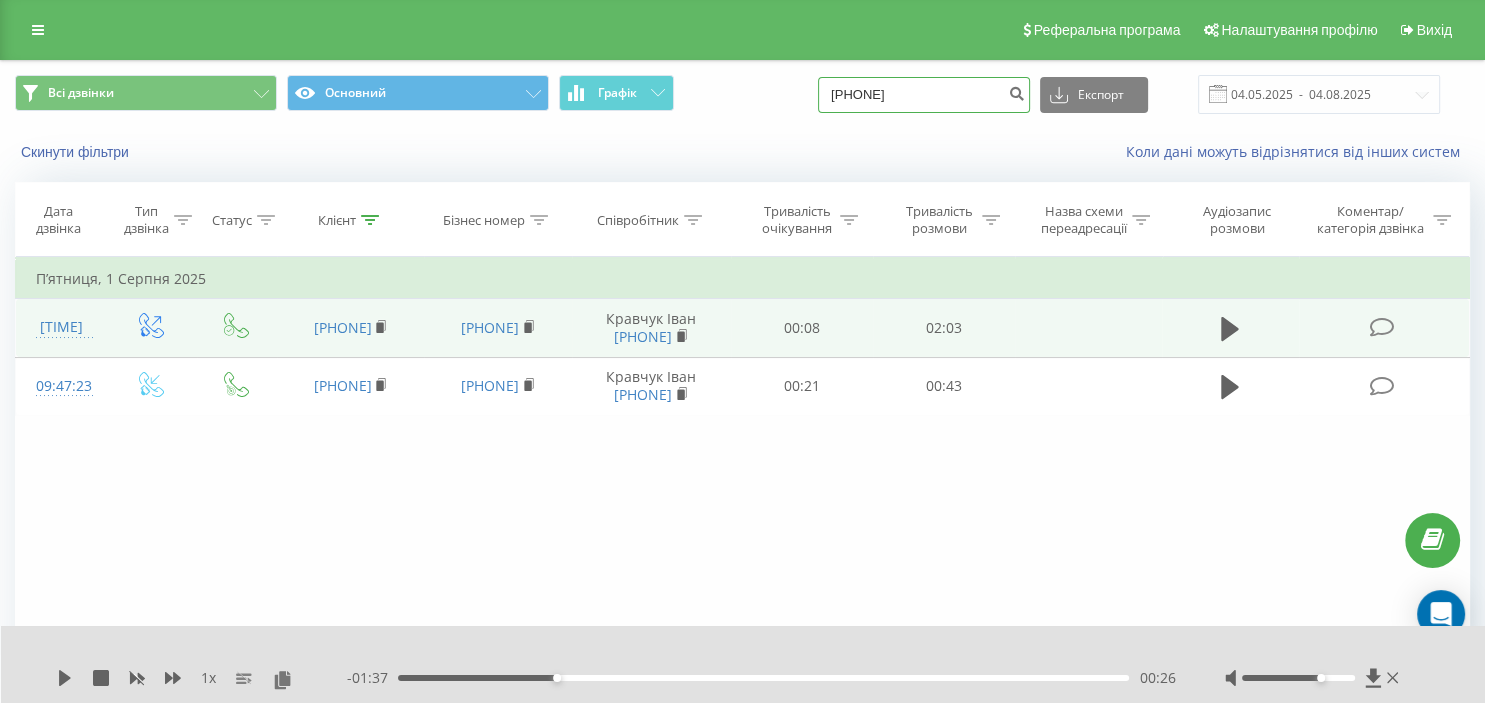 click on "[PHONE]" at bounding box center (924, 95) 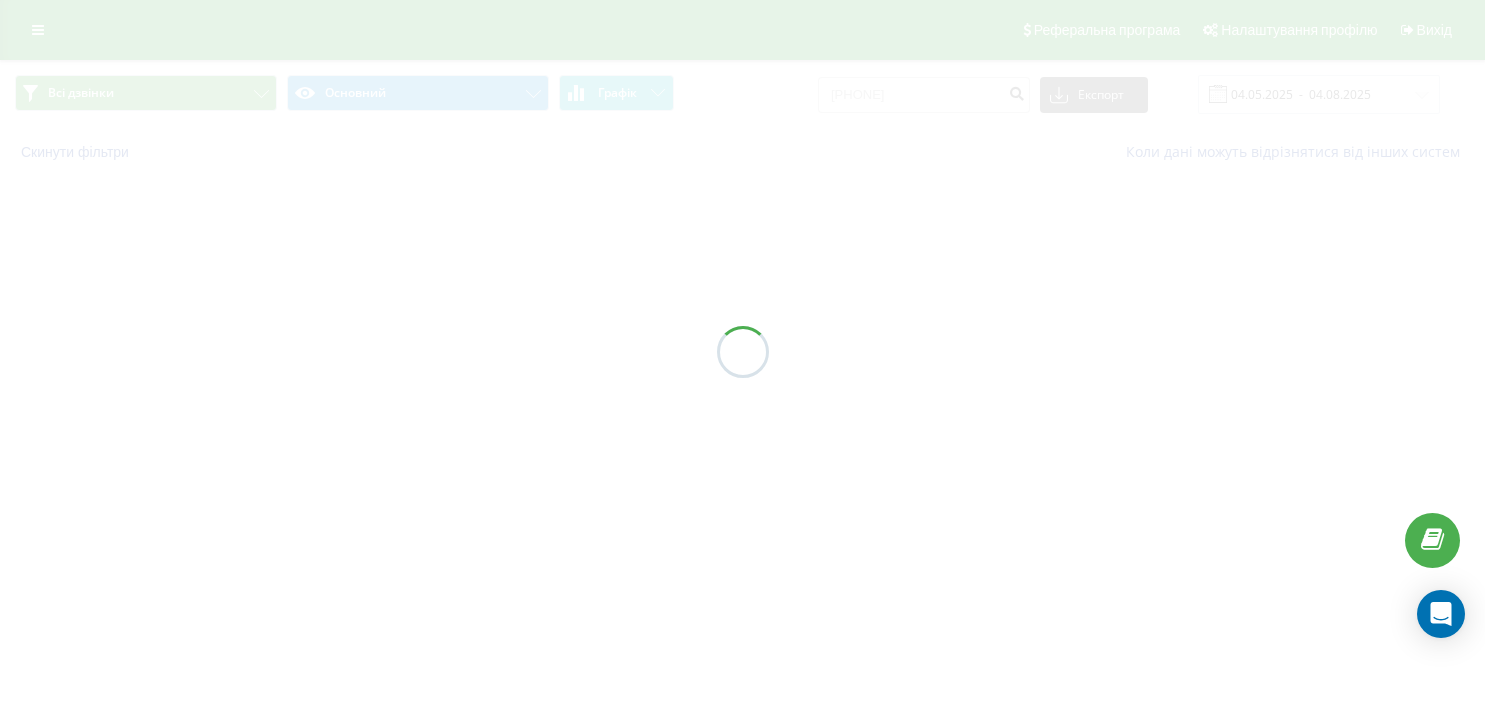 scroll, scrollTop: 0, scrollLeft: 0, axis: both 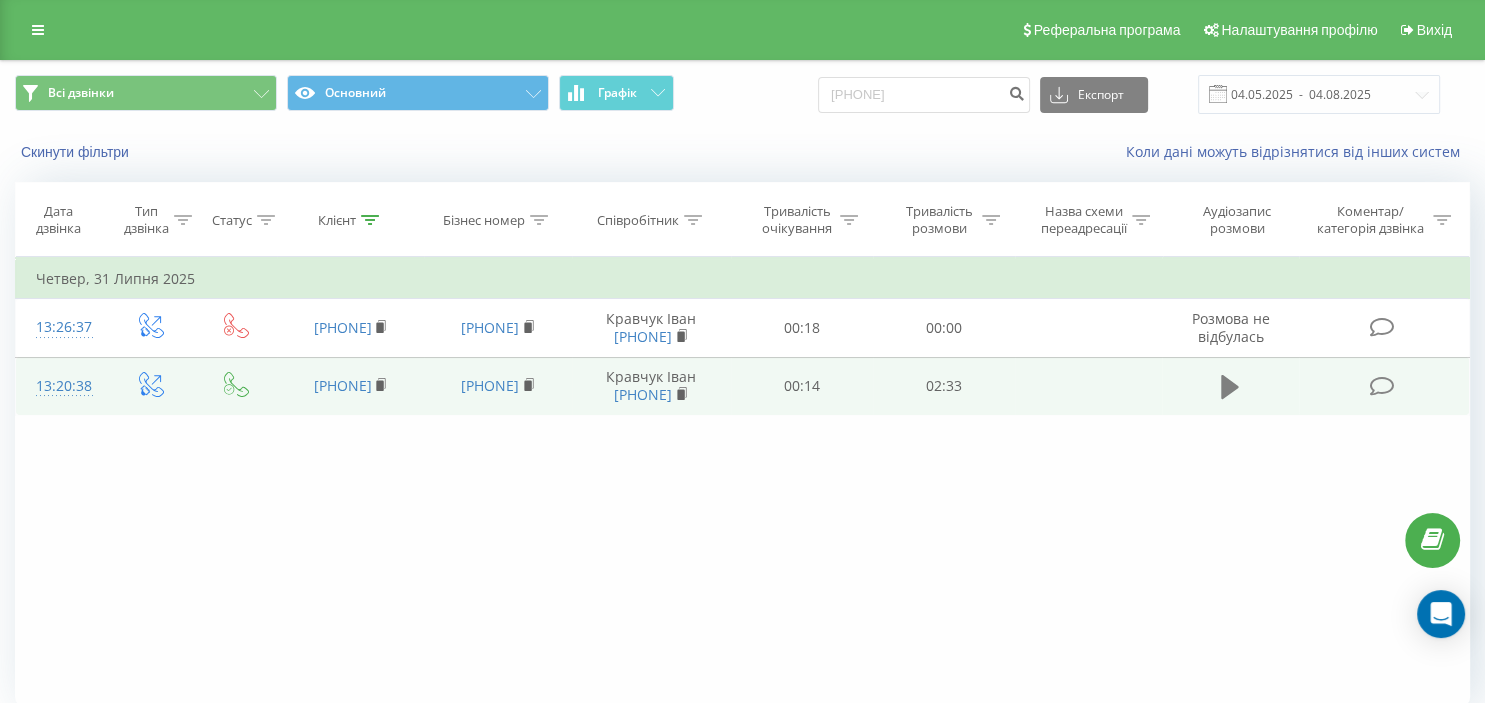 click 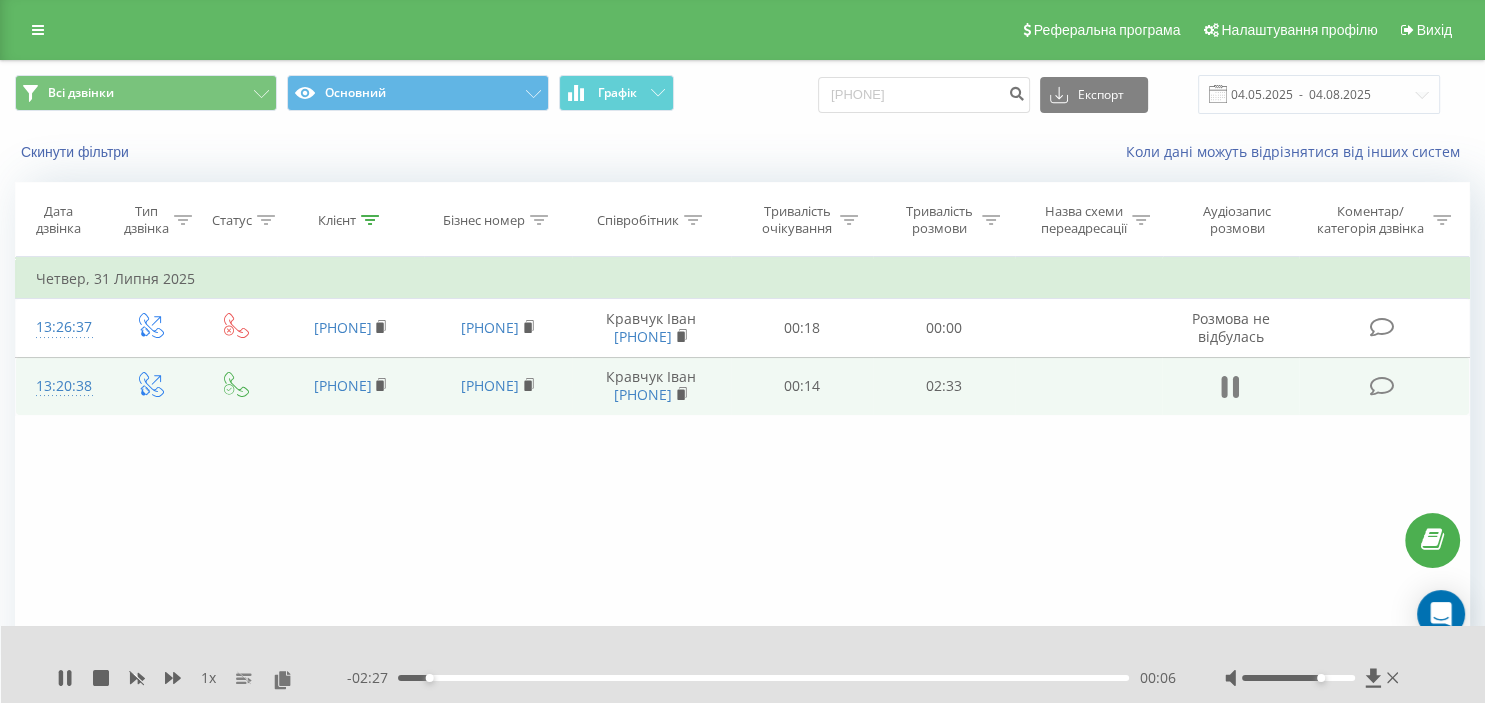 click 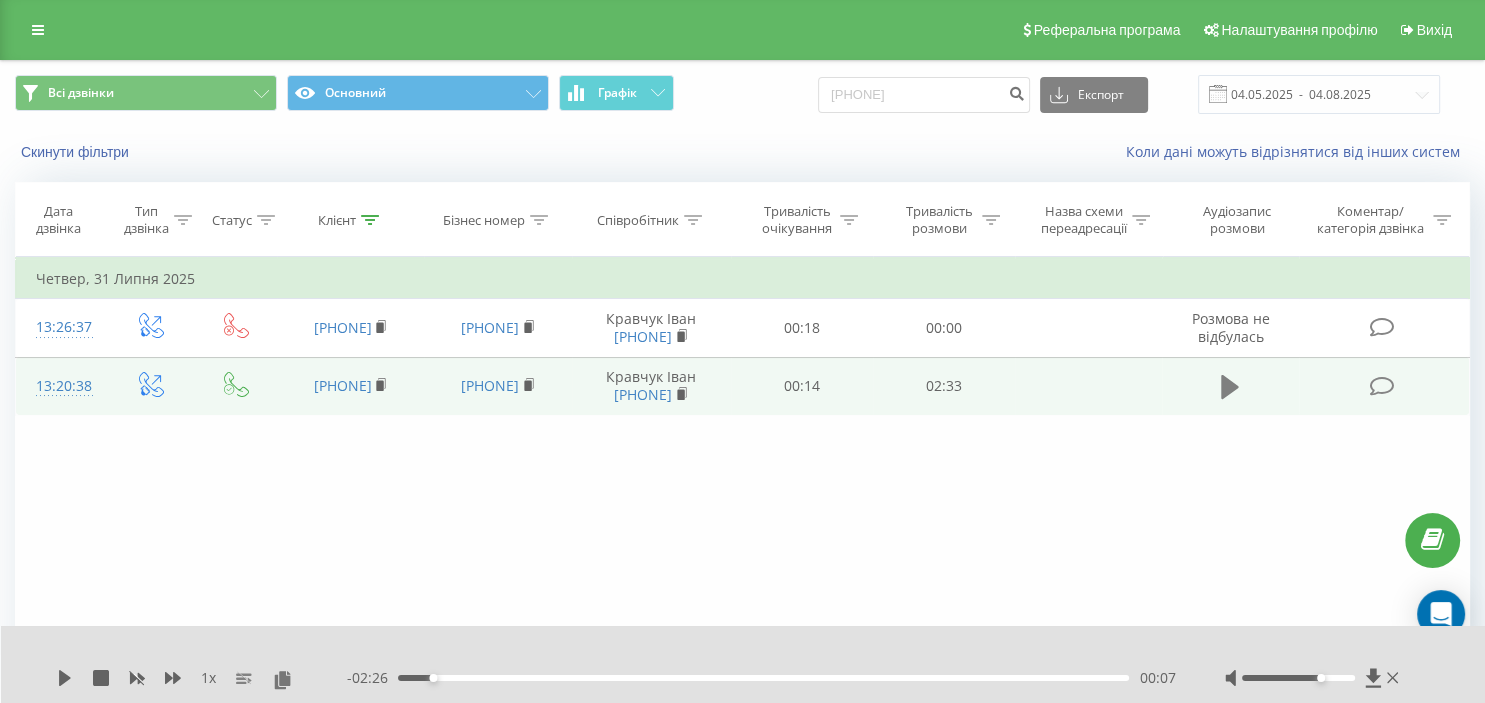 click 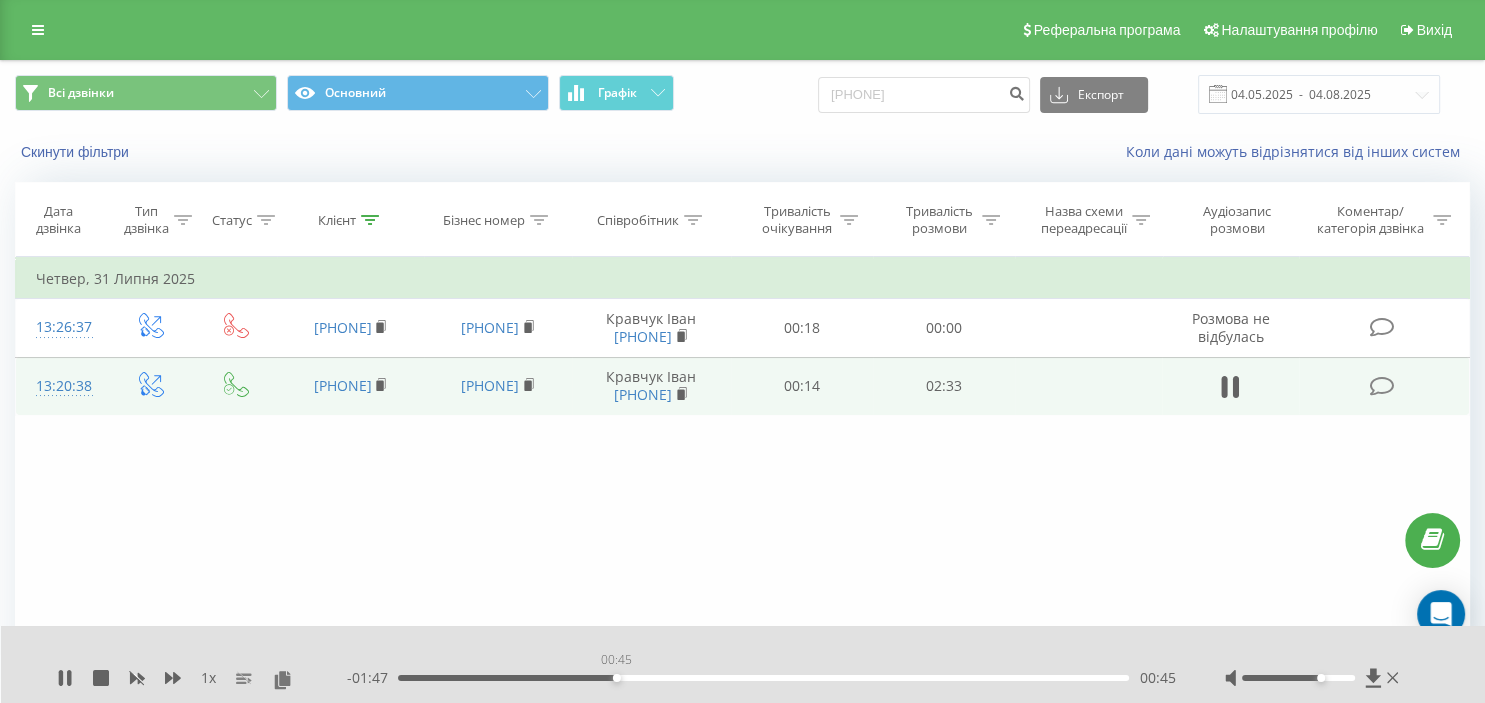 drag, startPoint x: 403, startPoint y: 682, endPoint x: 639, endPoint y: 686, distance: 236.03389 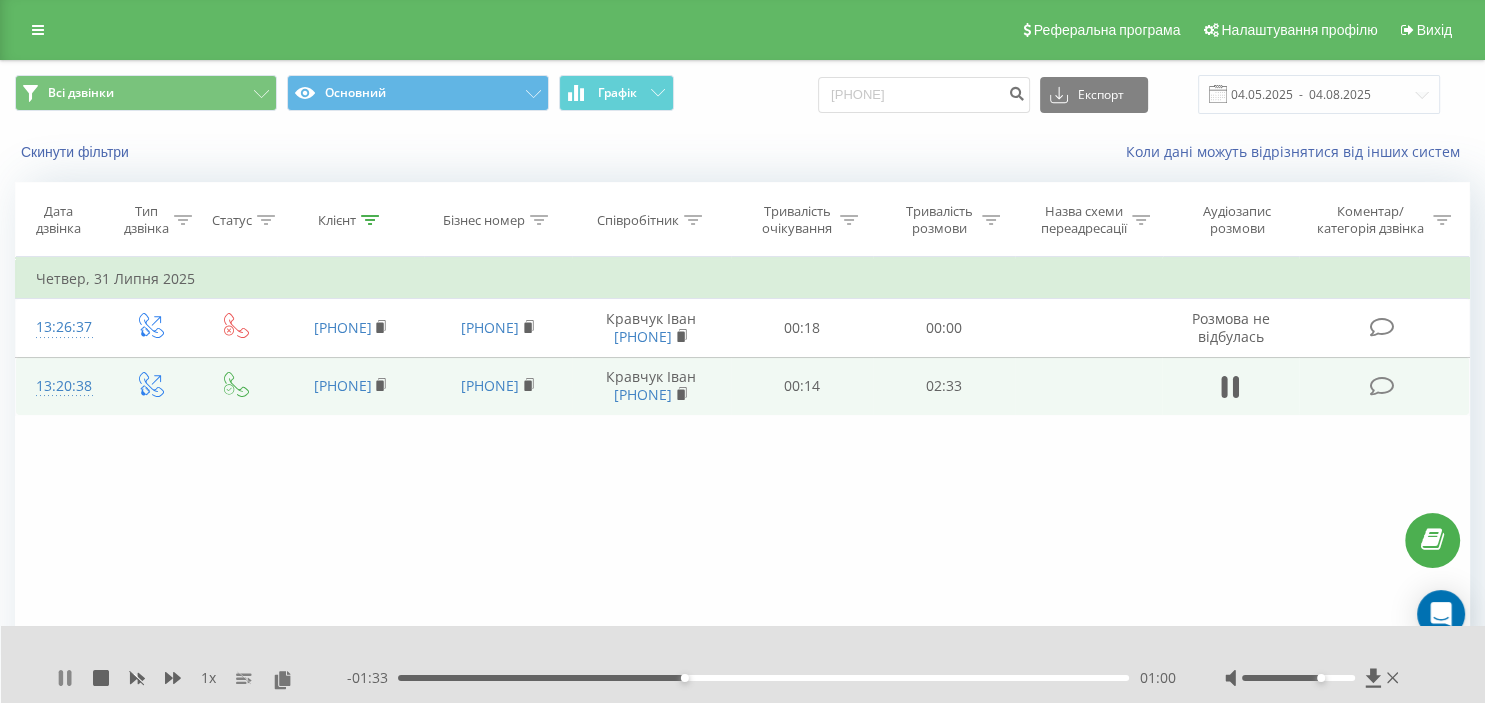 click on "1 x  - 01:33 01:00   01:00" at bounding box center (743, 664) 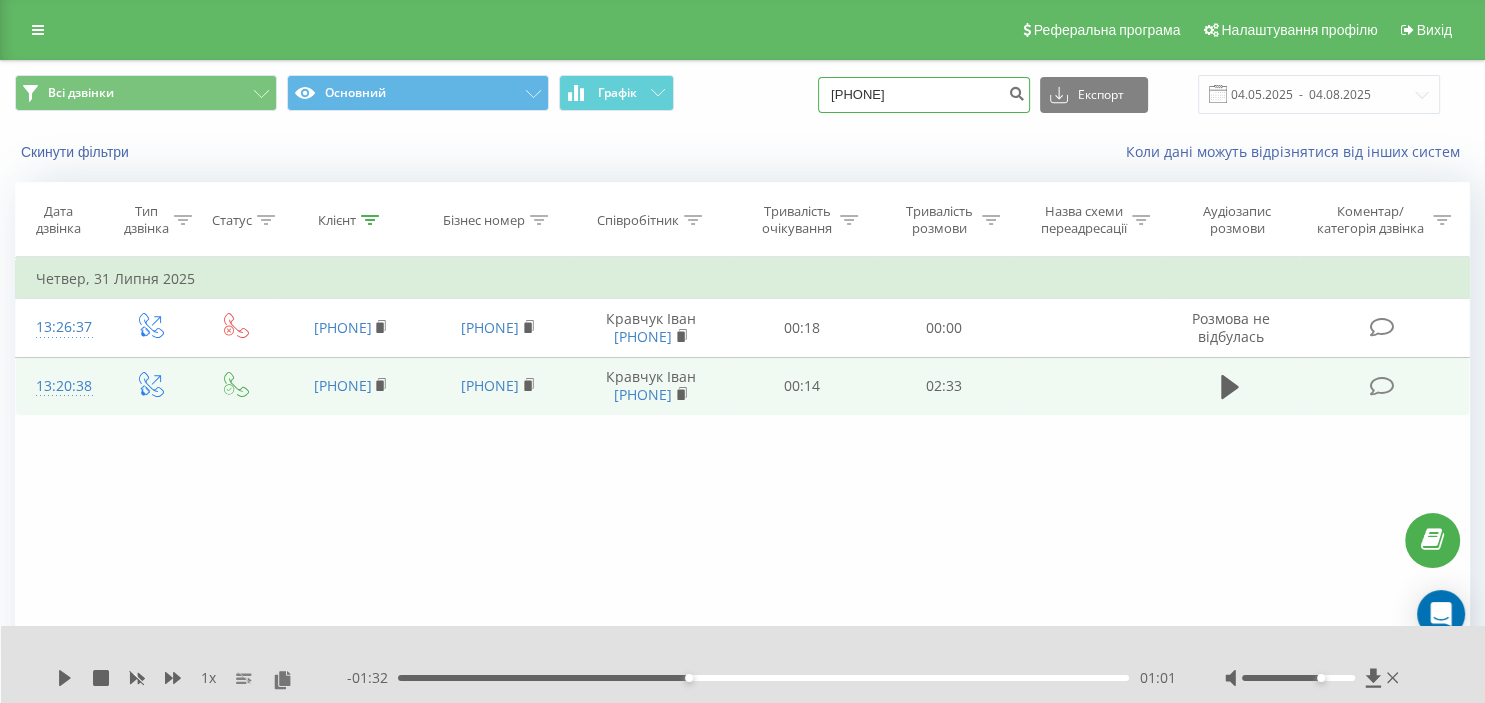 drag, startPoint x: 936, startPoint y: 102, endPoint x: 786, endPoint y: 108, distance: 150.11995 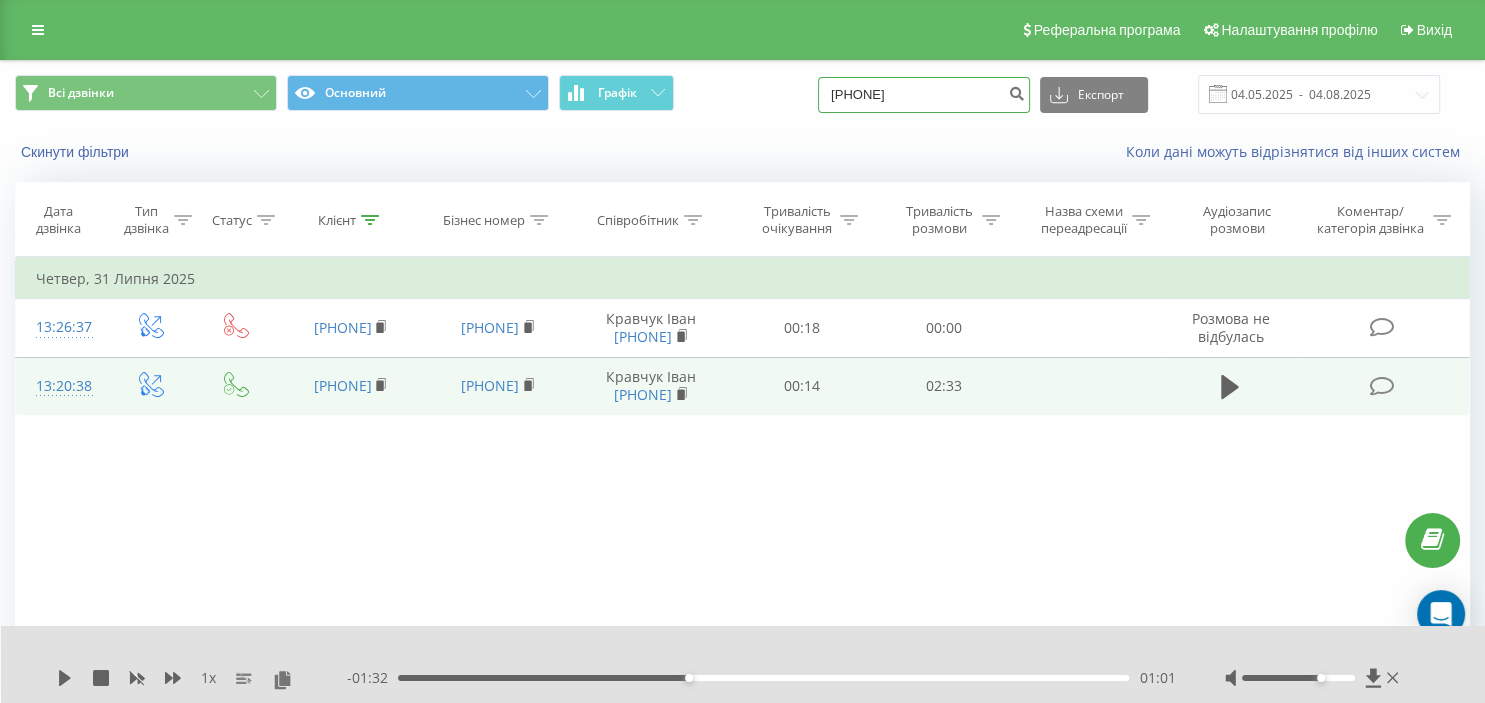 paste on "(063)370 92 2" 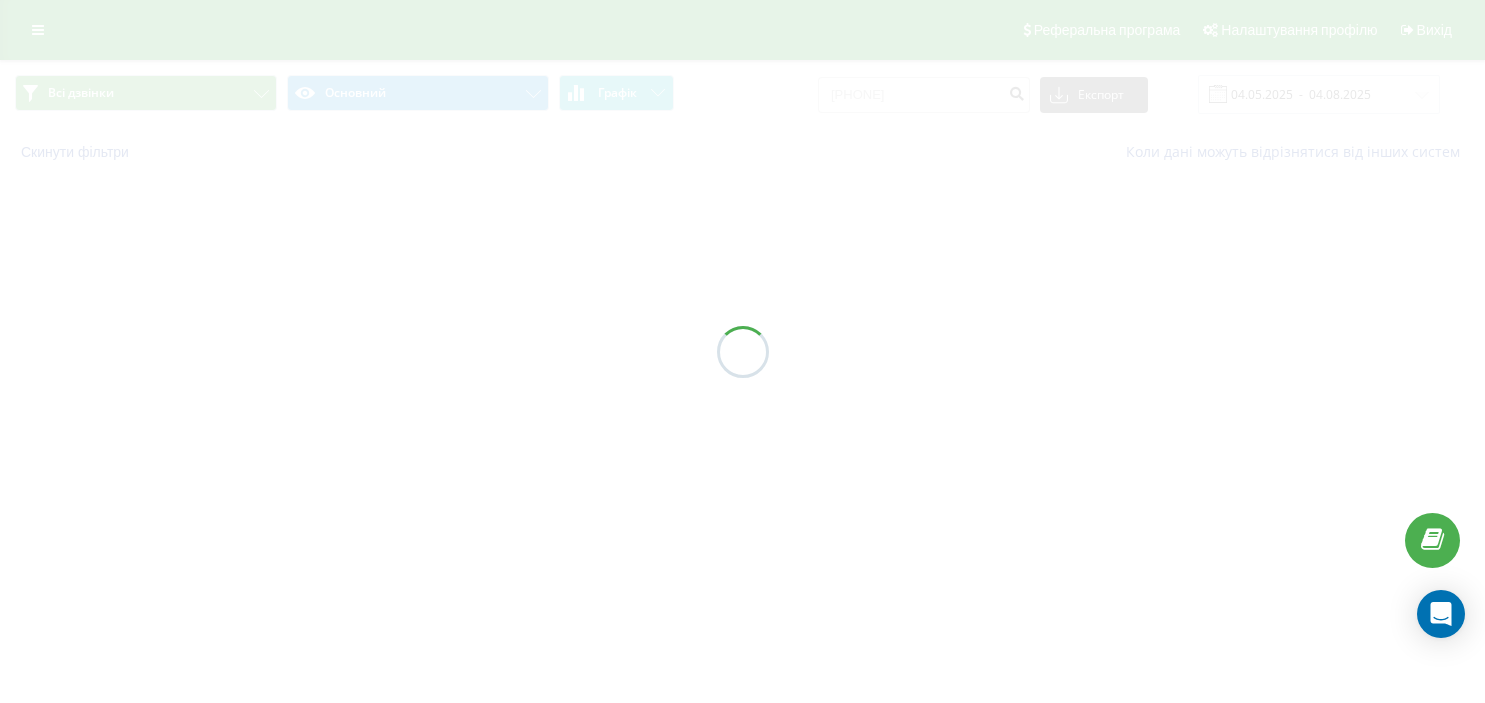 scroll, scrollTop: 0, scrollLeft: 0, axis: both 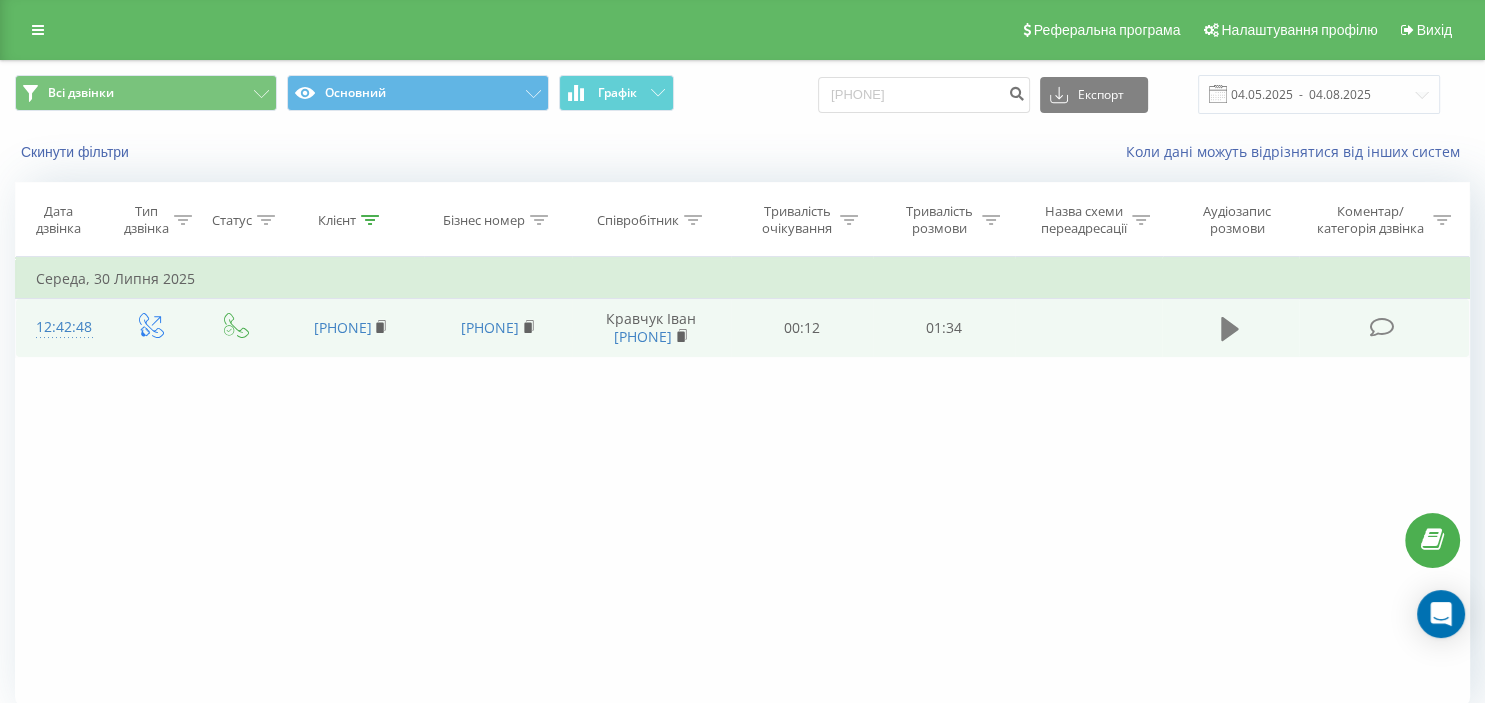 click 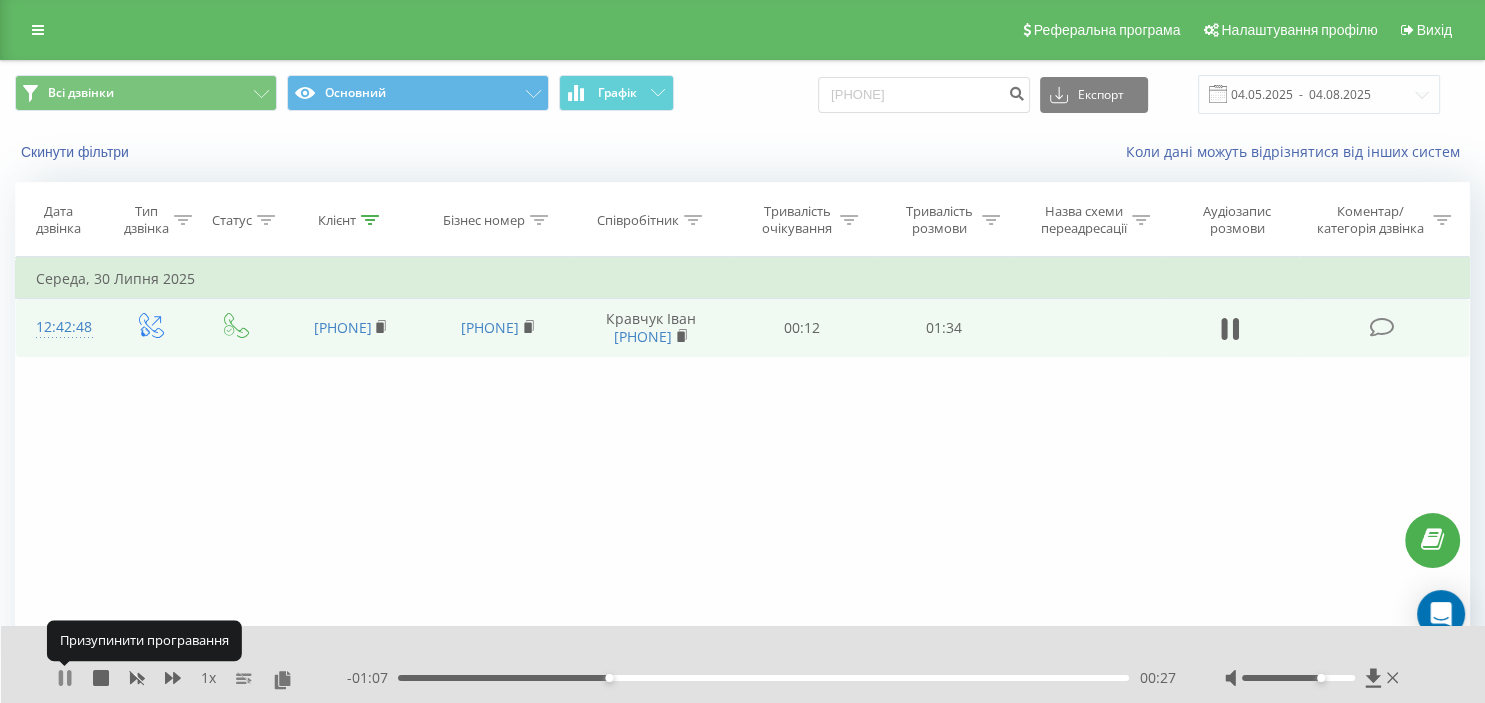 click 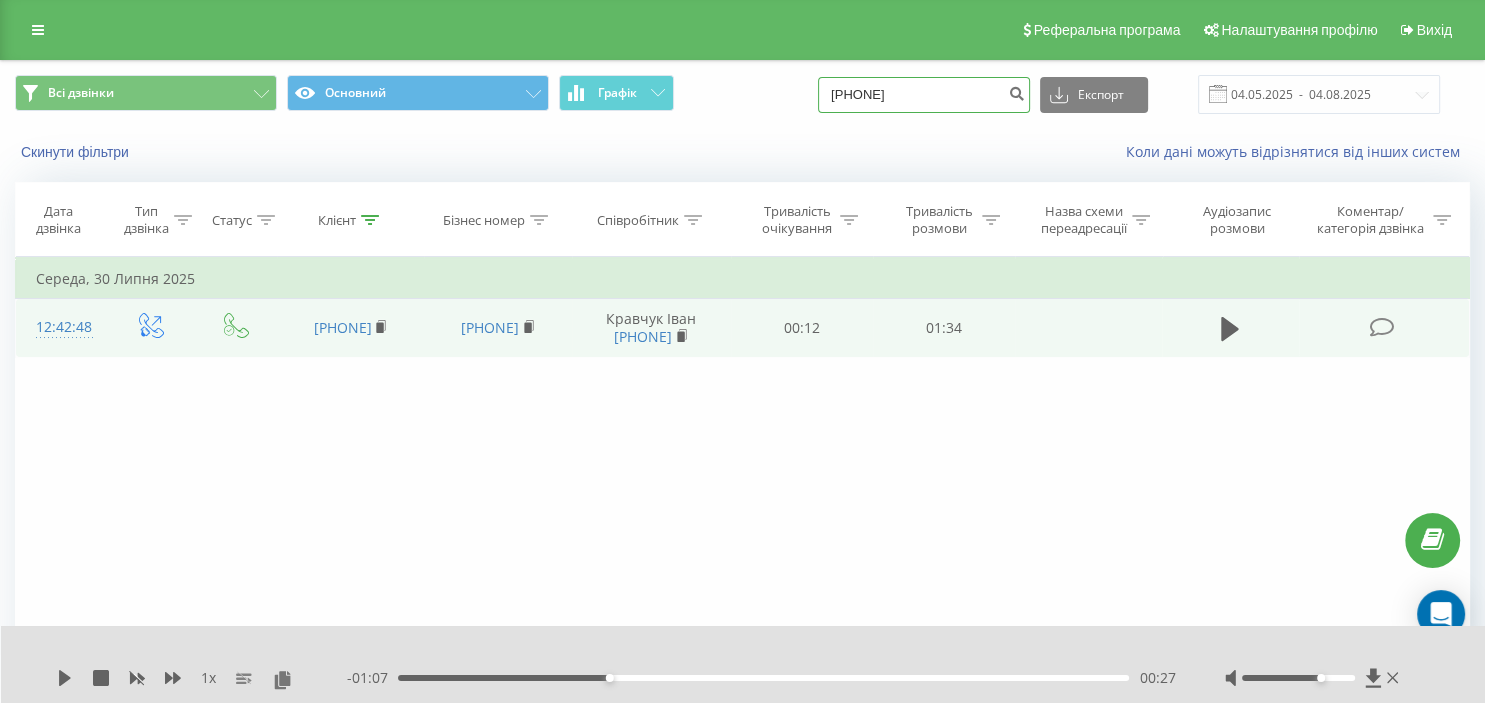 drag, startPoint x: 958, startPoint y: 94, endPoint x: 783, endPoint y: 100, distance: 175.10283 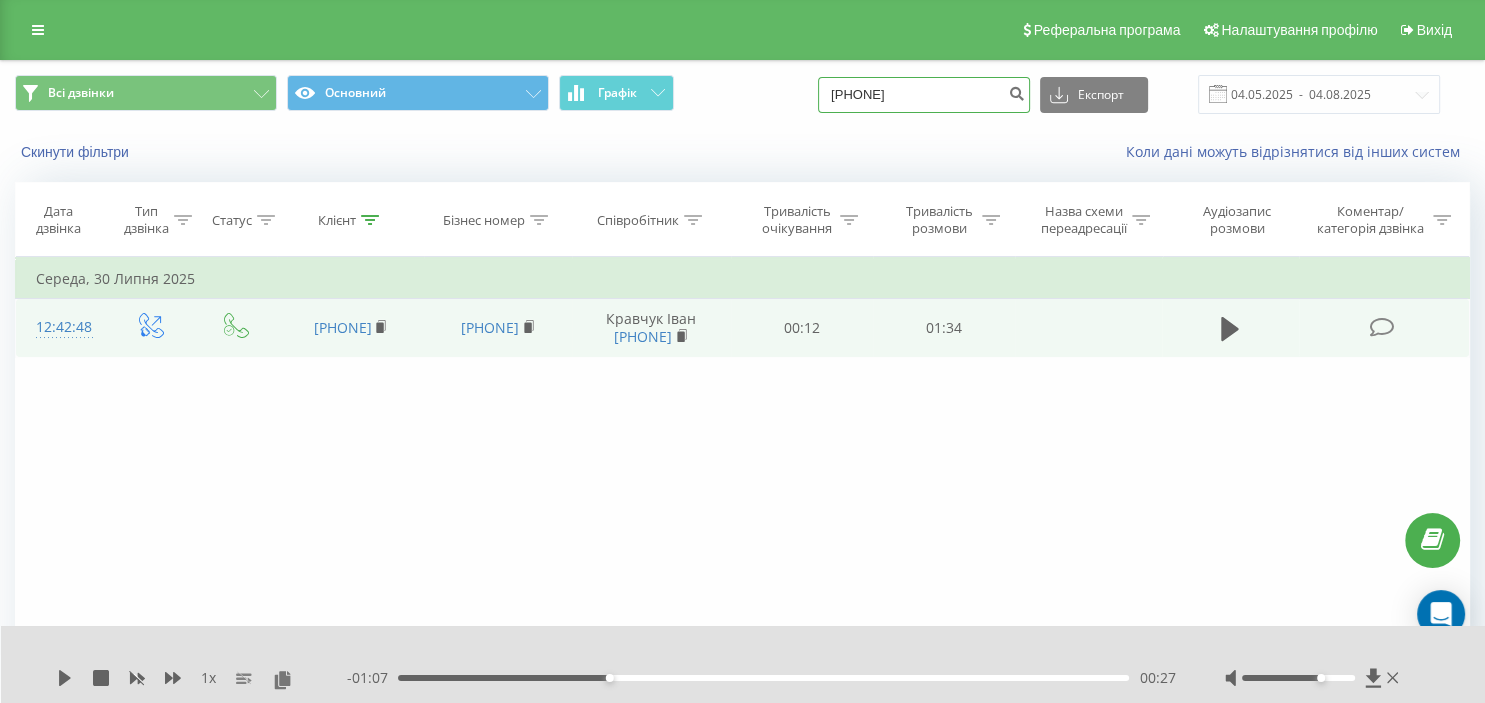 click on "38(093)537 99 23" at bounding box center [924, 95] 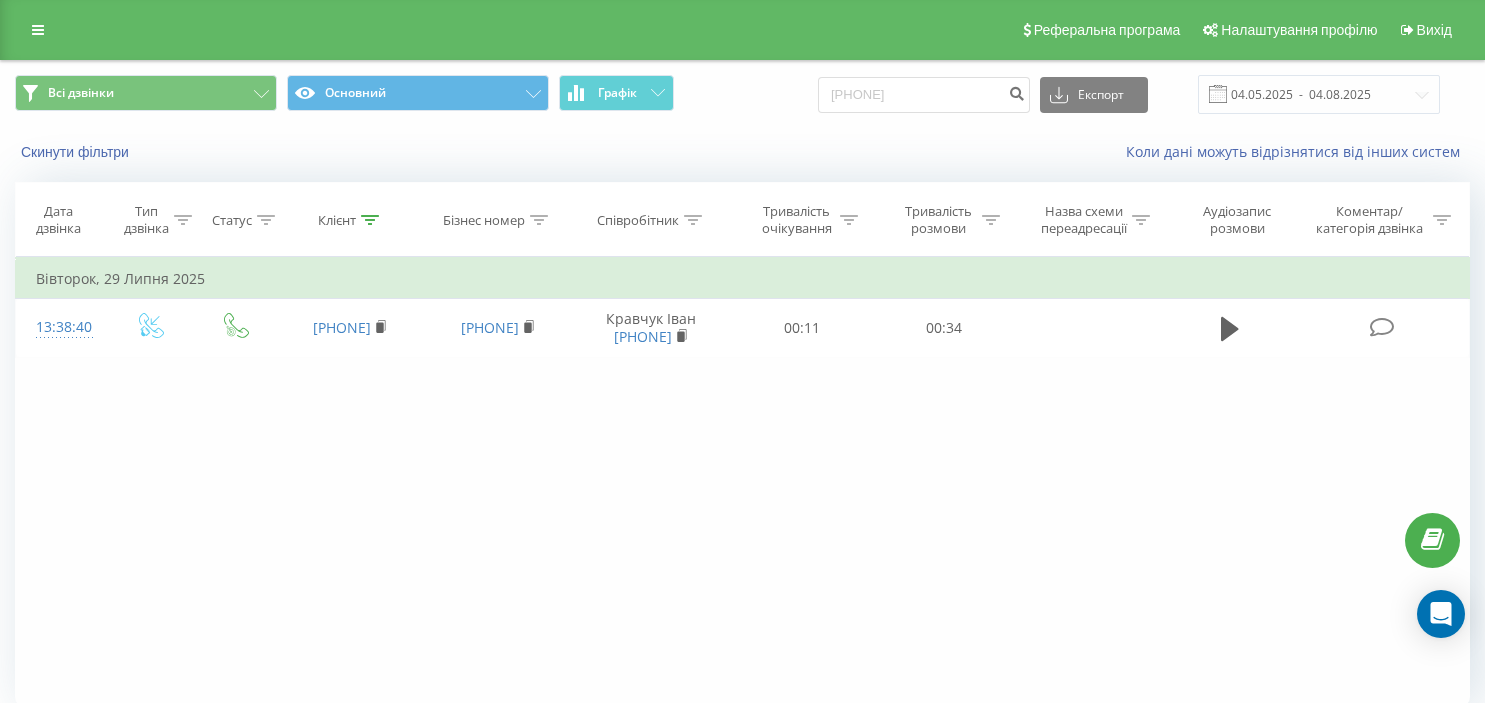 scroll, scrollTop: 0, scrollLeft: 0, axis: both 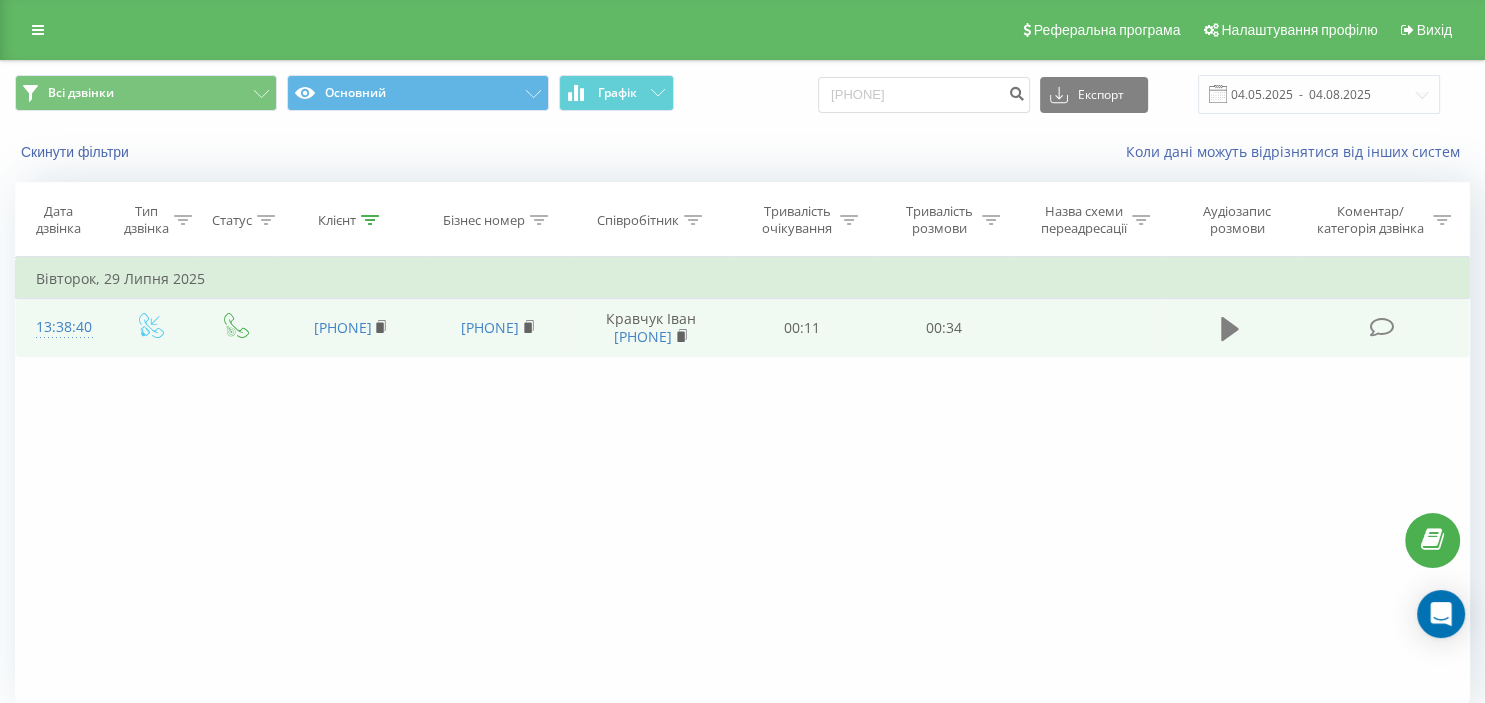 click 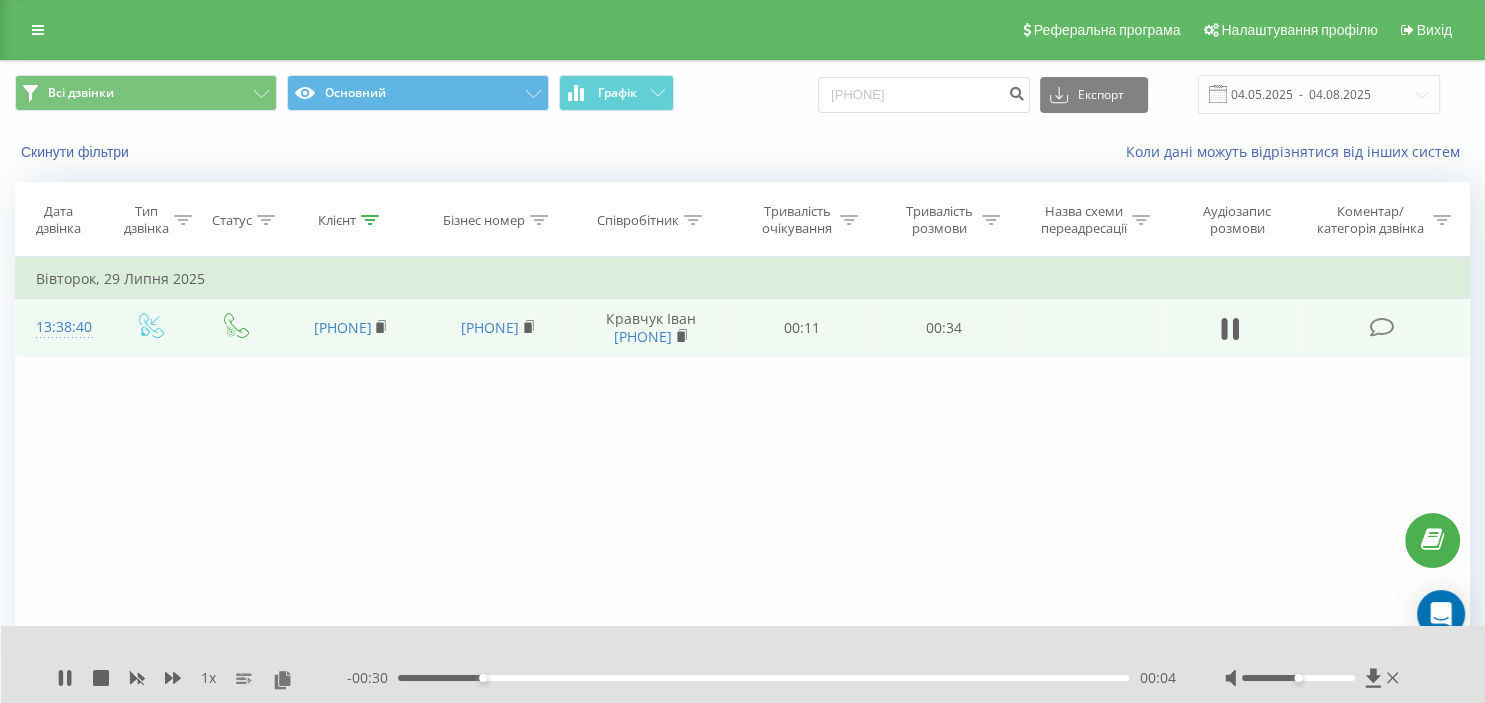 drag, startPoint x: 1315, startPoint y: 678, endPoint x: 1249, endPoint y: 684, distance: 66.27216 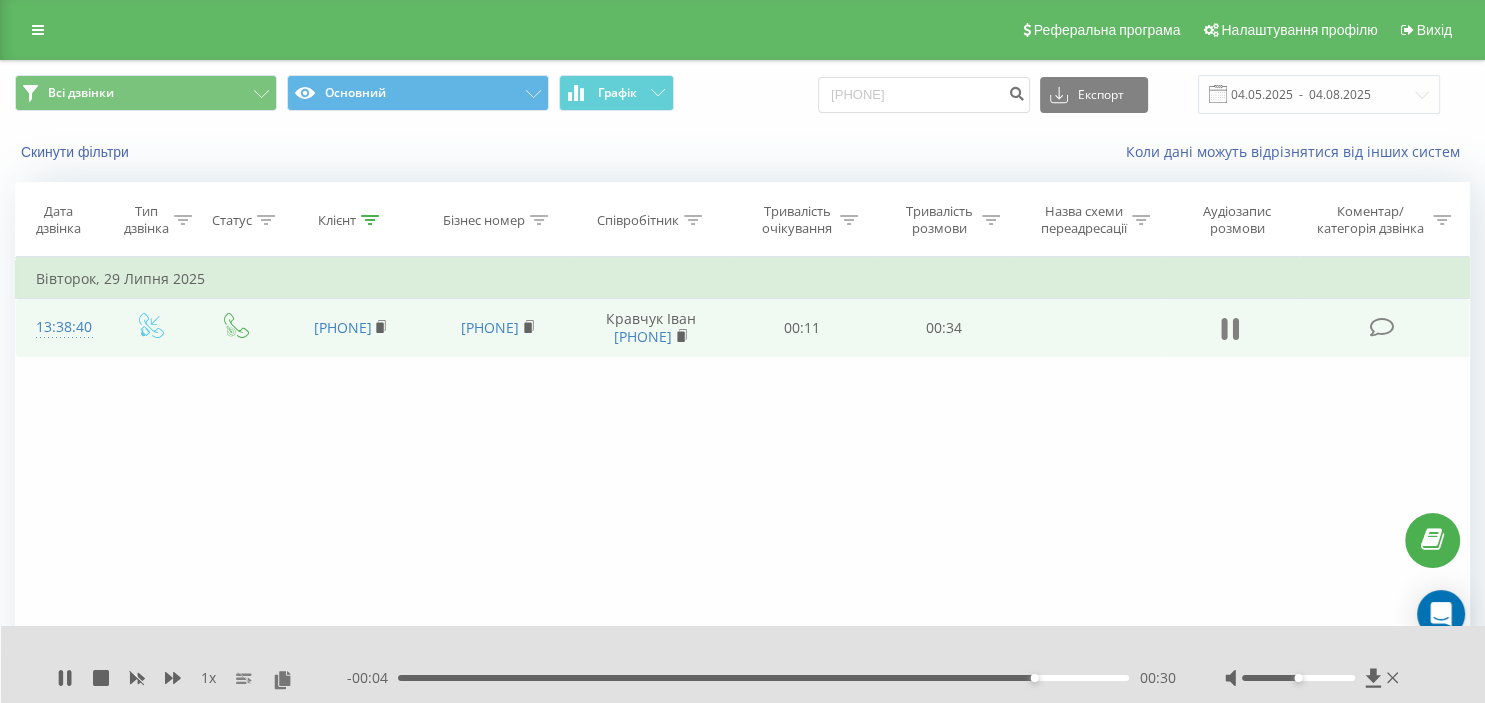 click 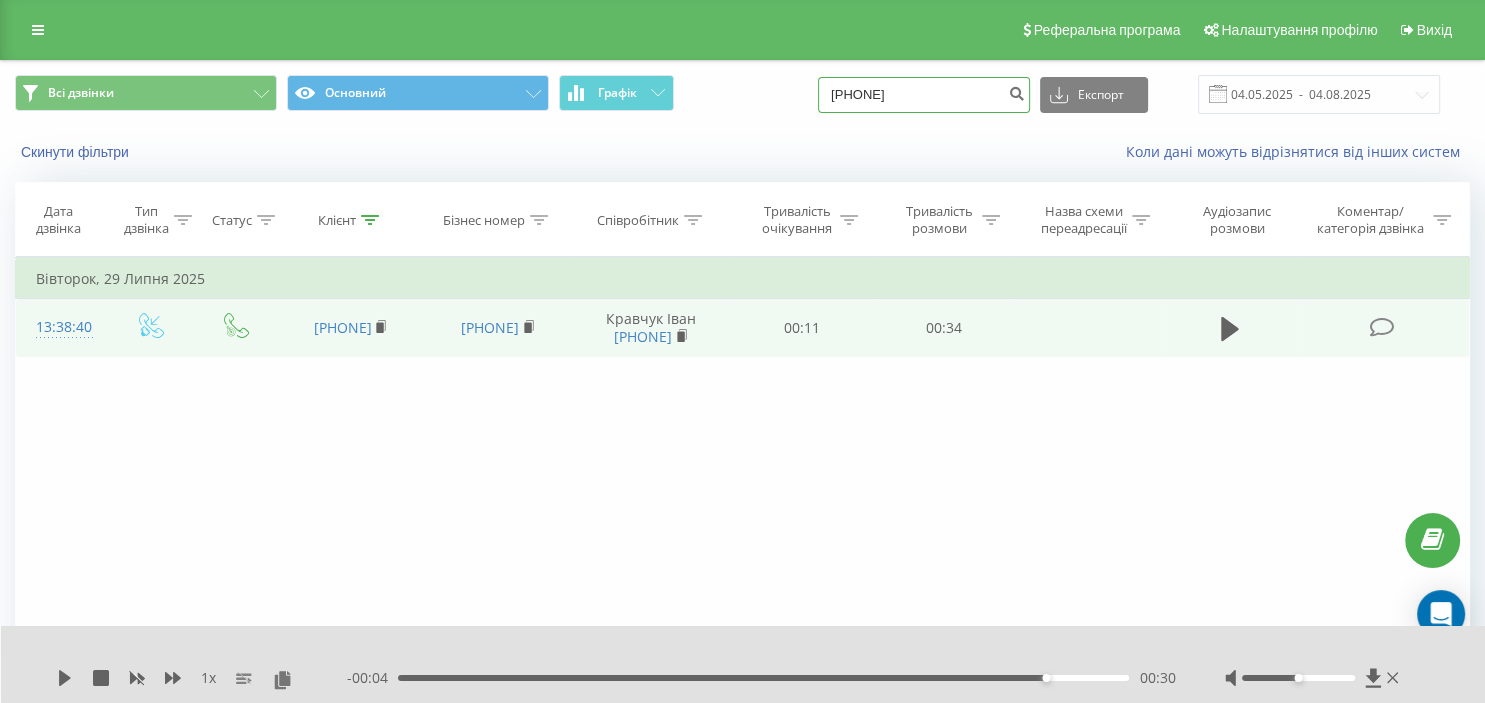 drag, startPoint x: 958, startPoint y: 94, endPoint x: 668, endPoint y: 106, distance: 290.24817 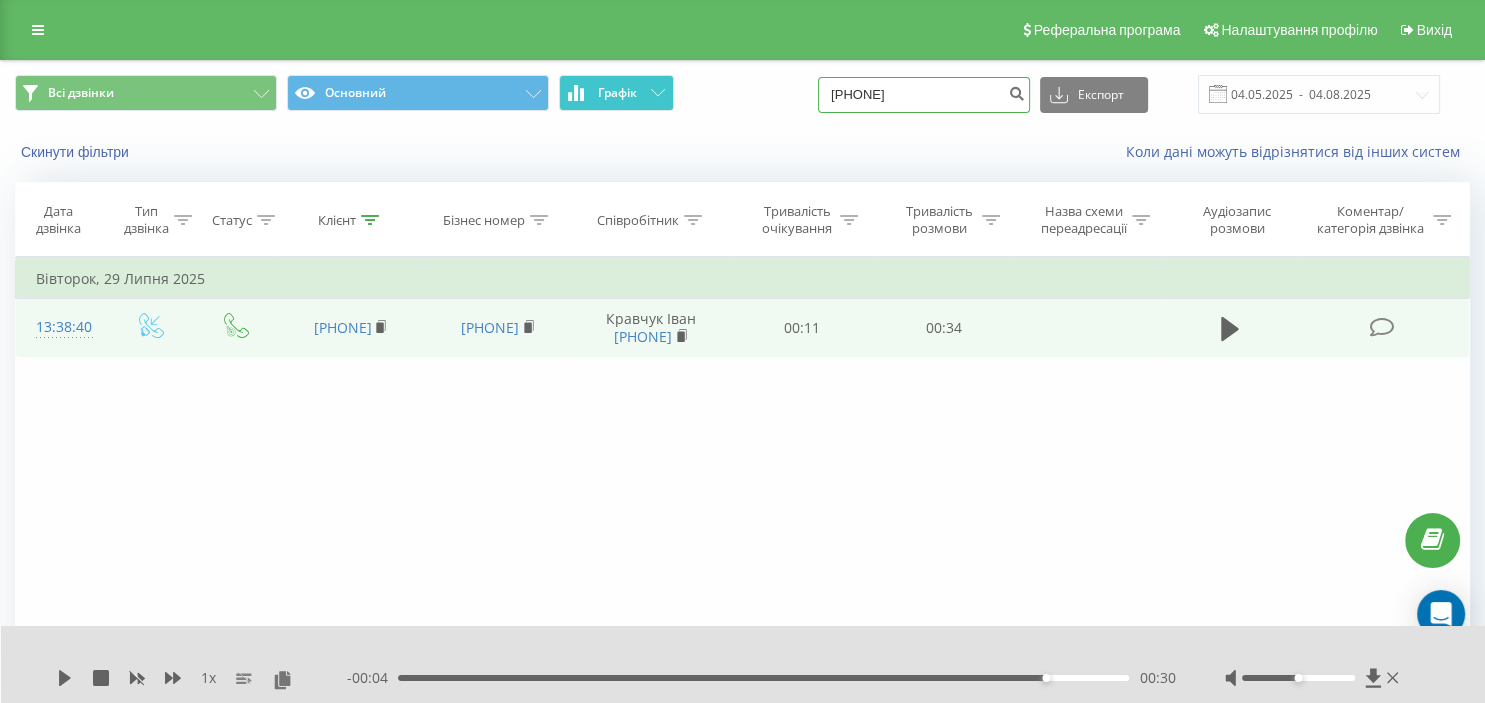 paste on "(093)814 05 82" 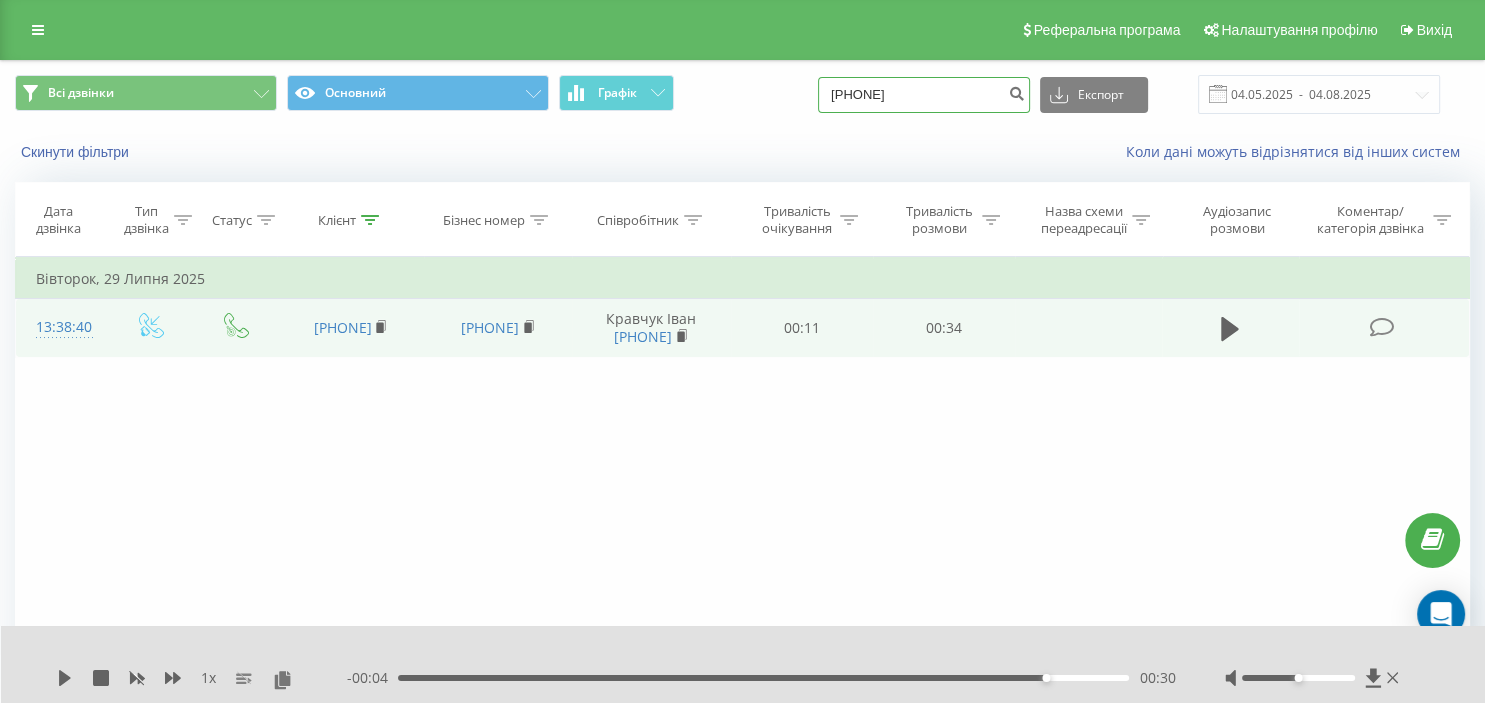 click on "38(093)814 05 82" at bounding box center (924, 95) 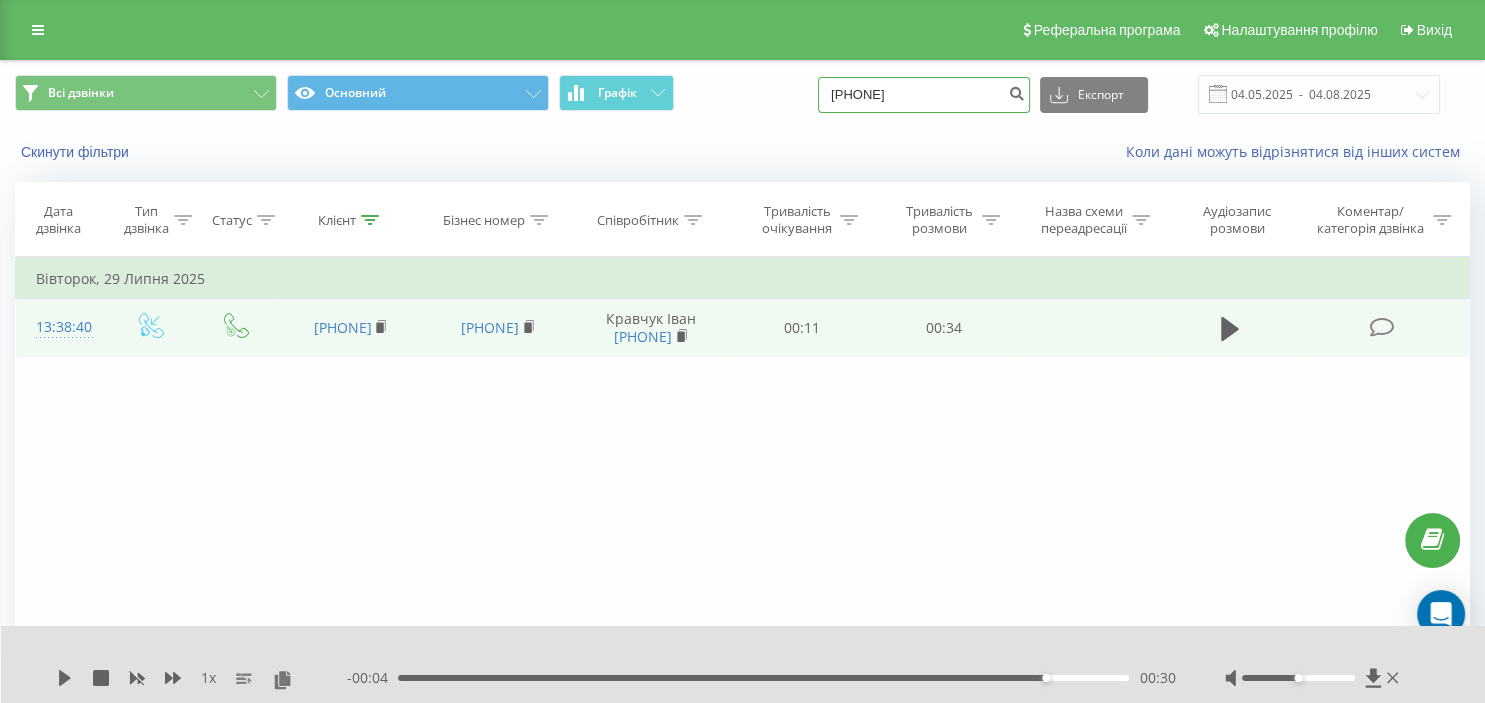 click on "38(093)814 0582" at bounding box center (924, 95) 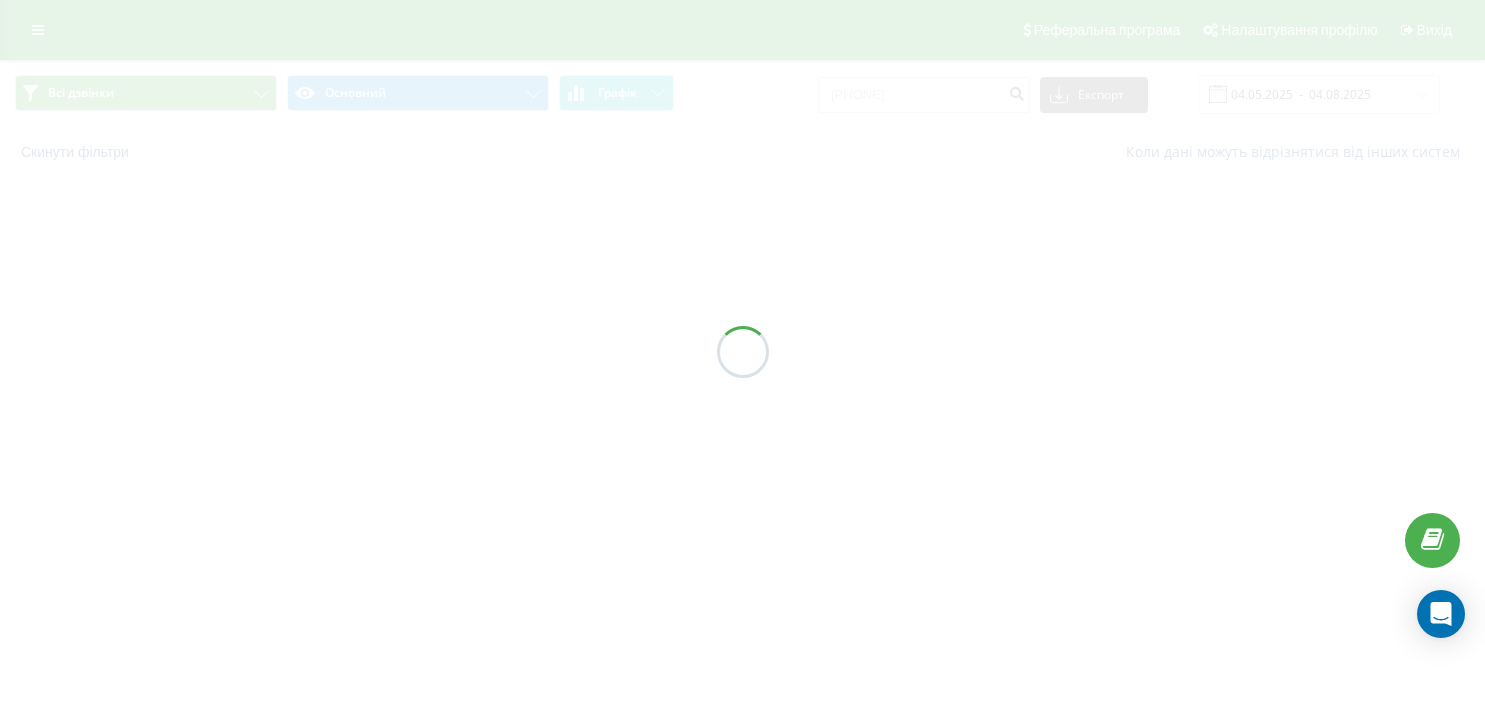 scroll, scrollTop: 0, scrollLeft: 0, axis: both 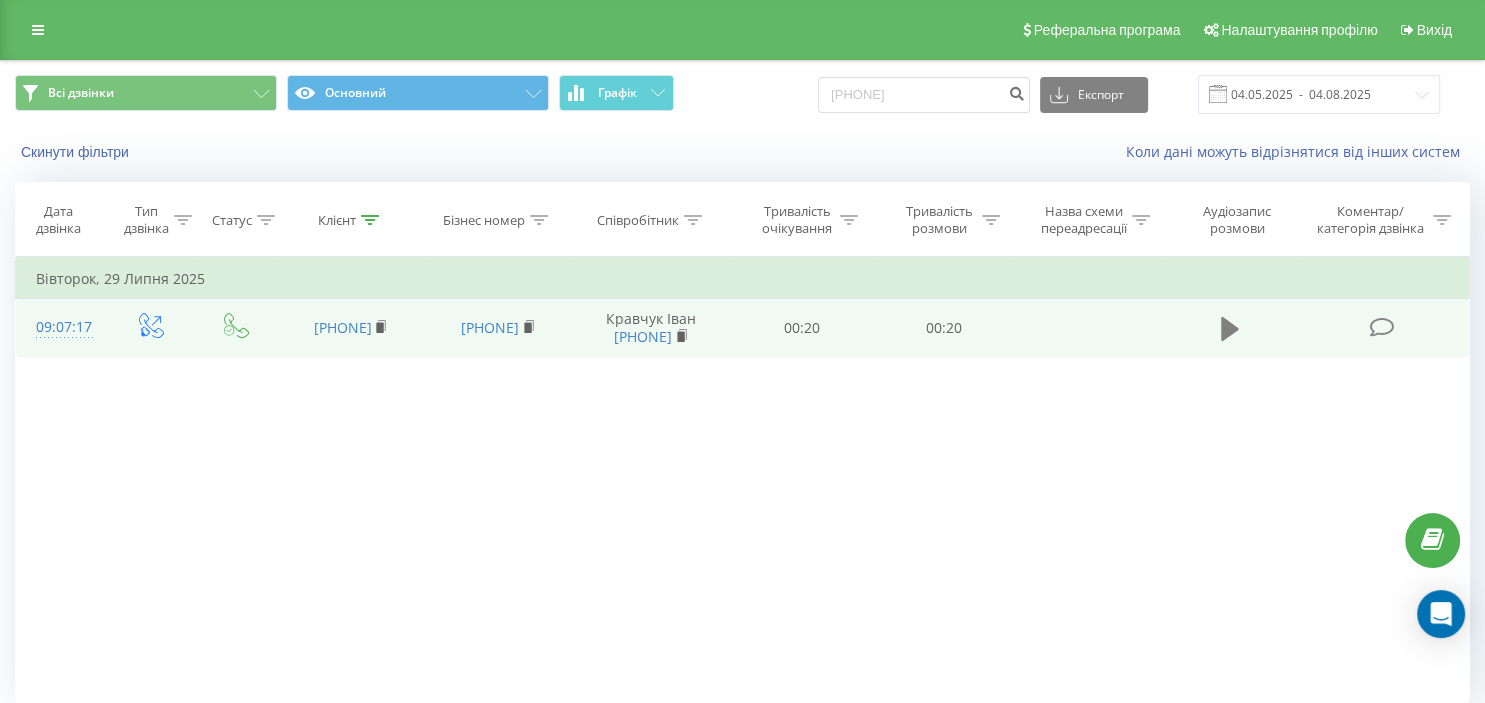 click 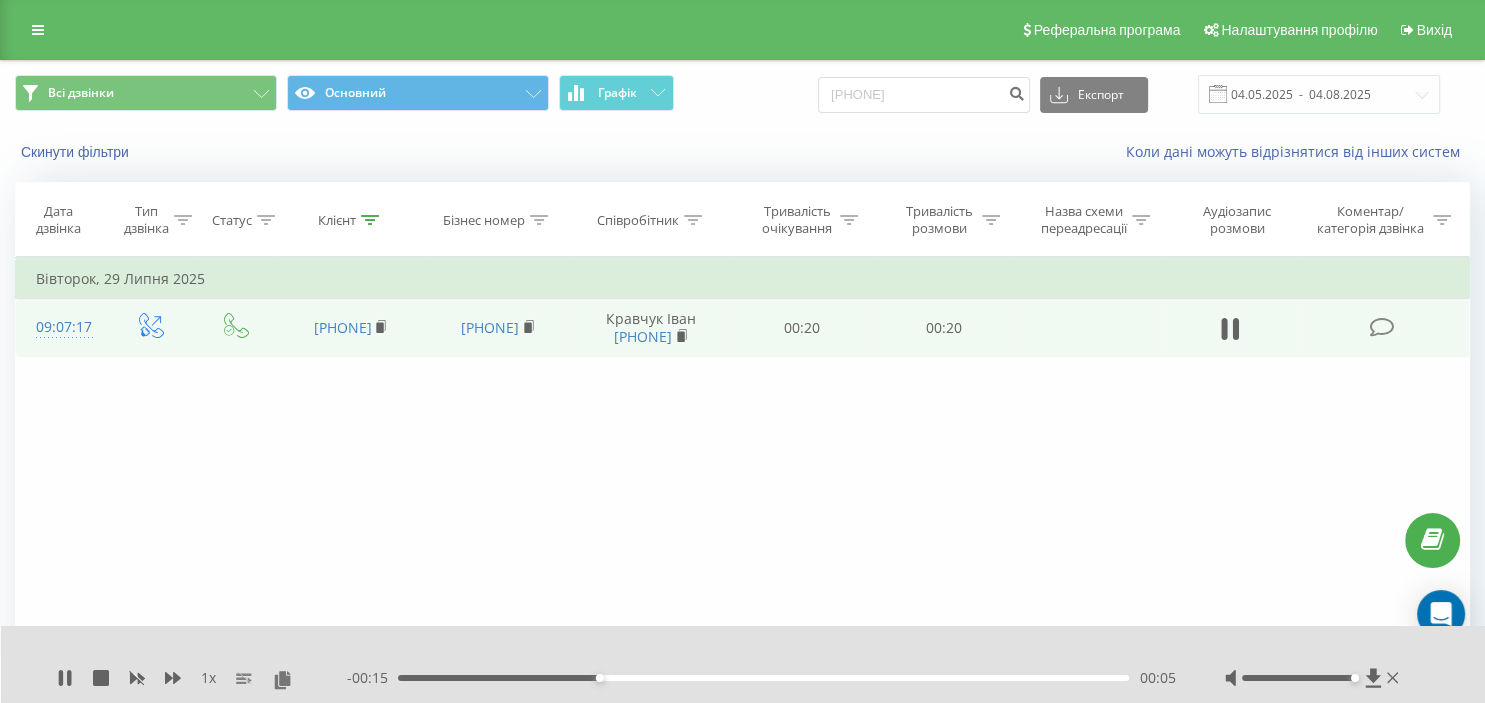 drag, startPoint x: 1300, startPoint y: 680, endPoint x: 1356, endPoint y: 684, distance: 56.142673 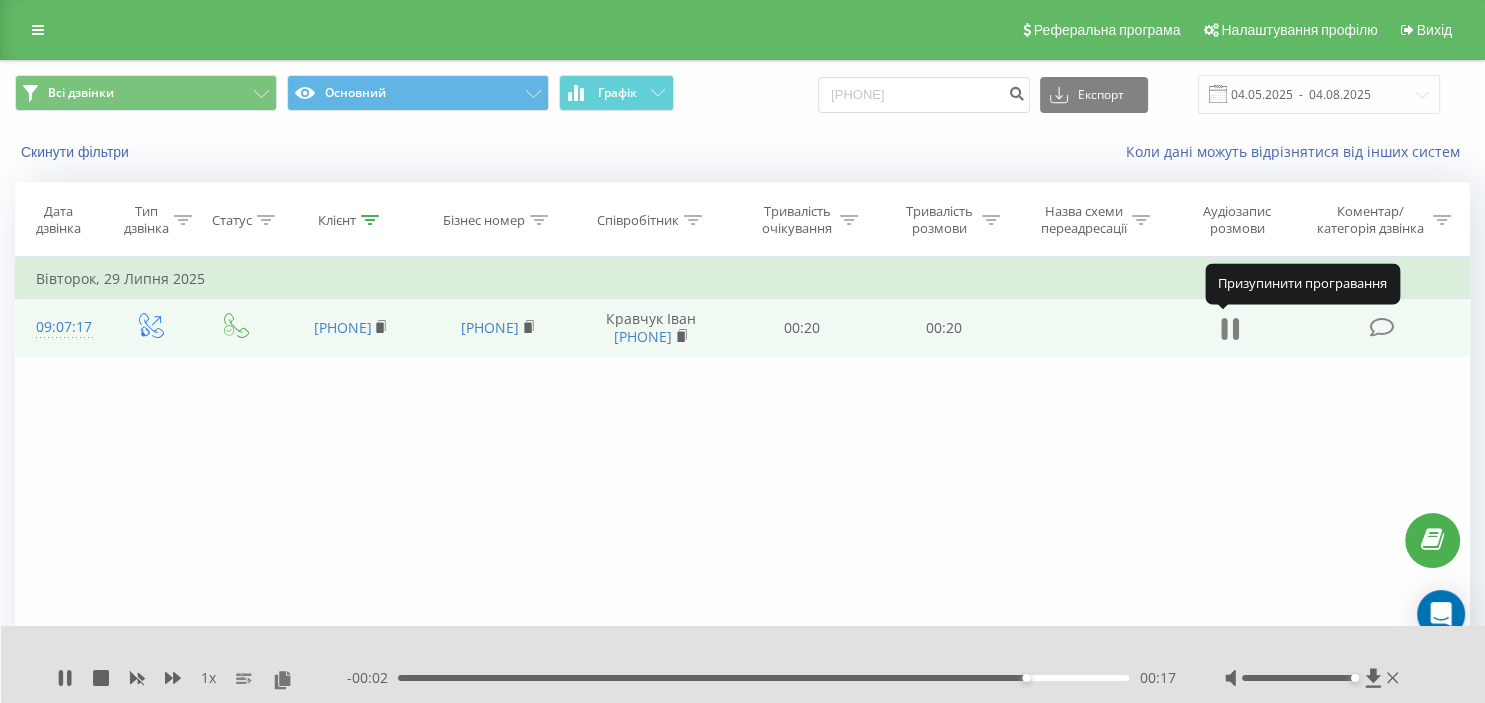 click 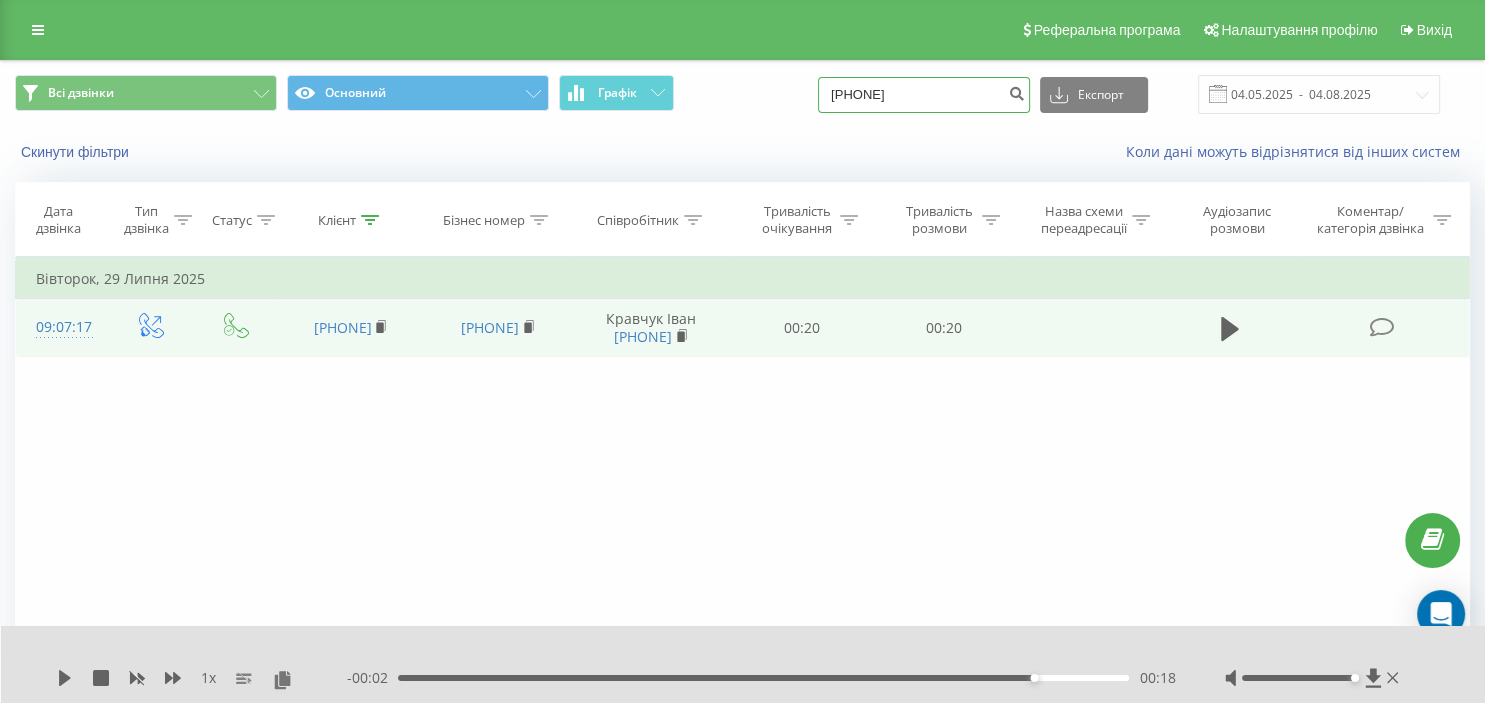 drag, startPoint x: 910, startPoint y: 92, endPoint x: 679, endPoint y: 86, distance: 231.07791 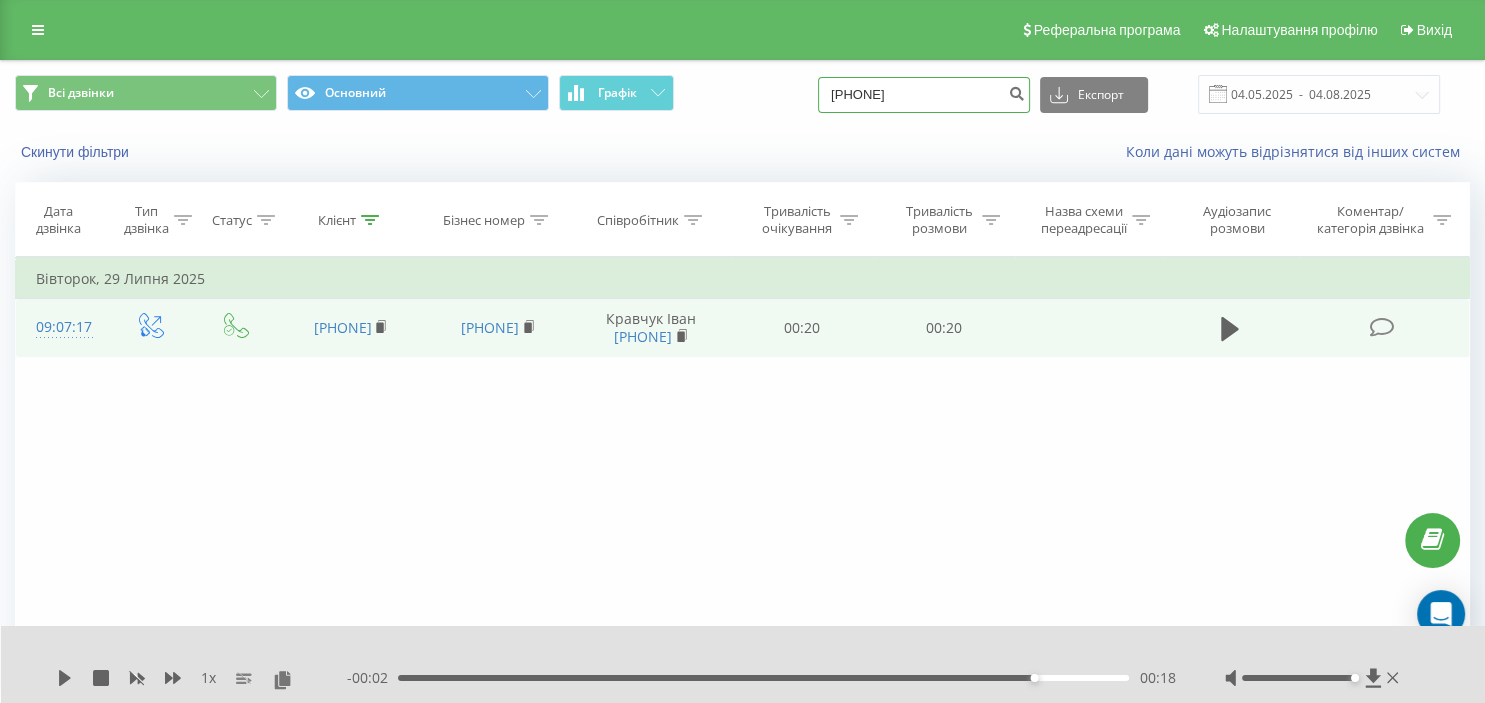 click on "[PHONE]" at bounding box center [924, 95] 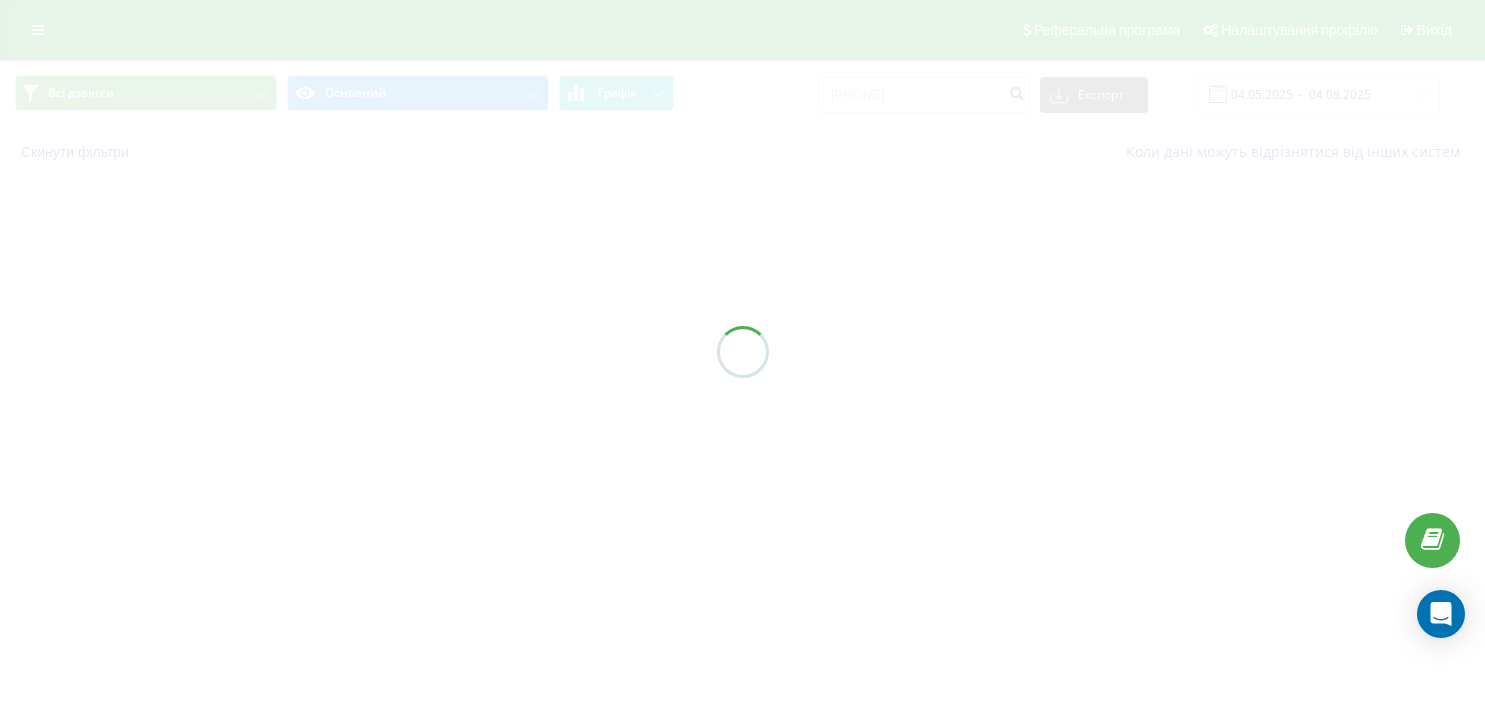 scroll, scrollTop: 0, scrollLeft: 0, axis: both 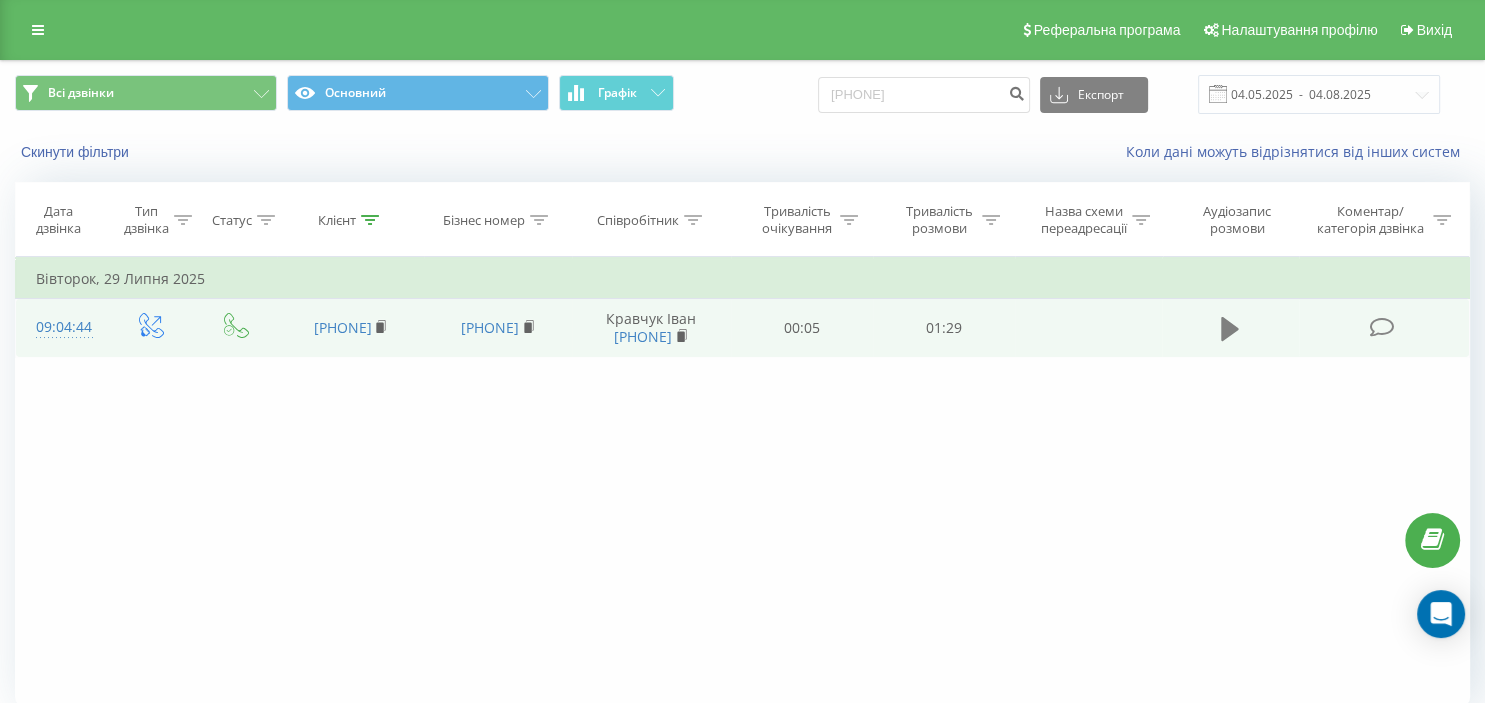click 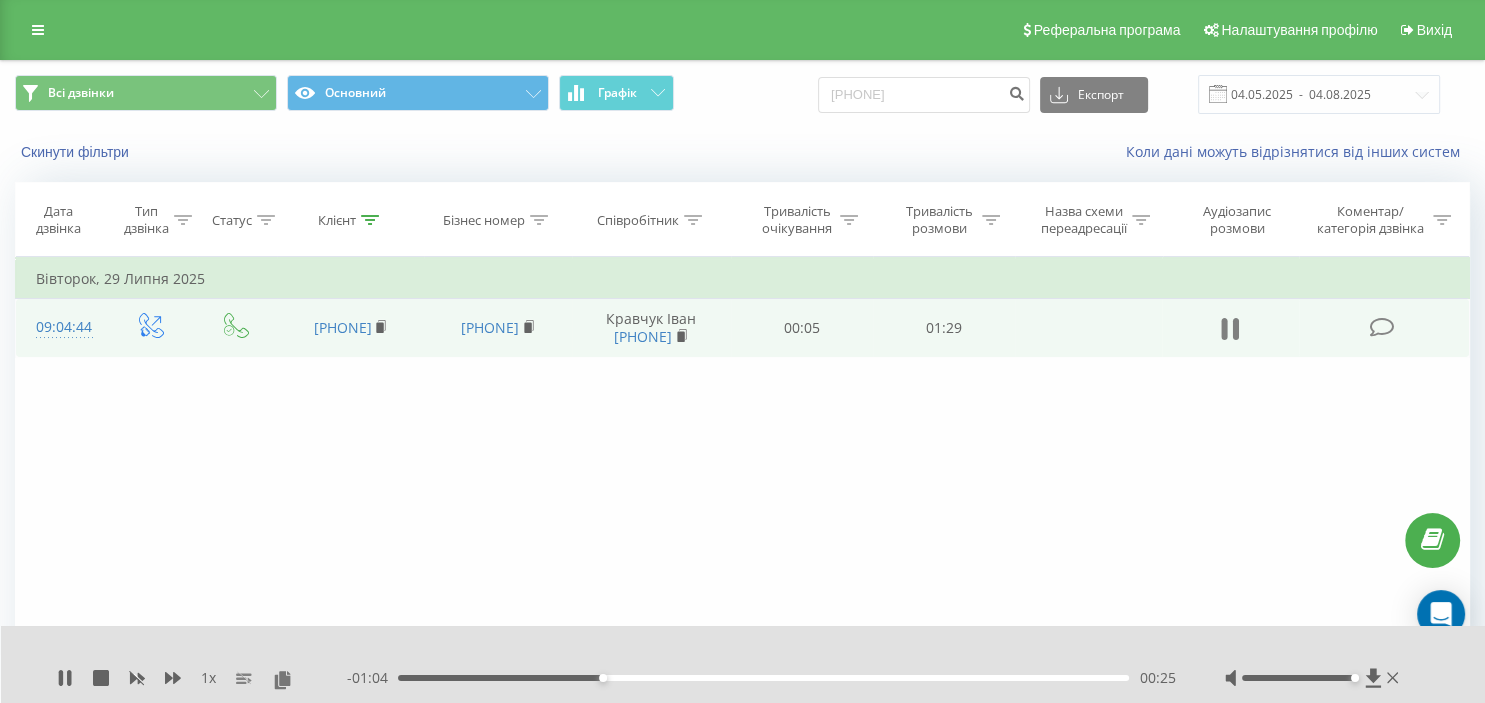 click 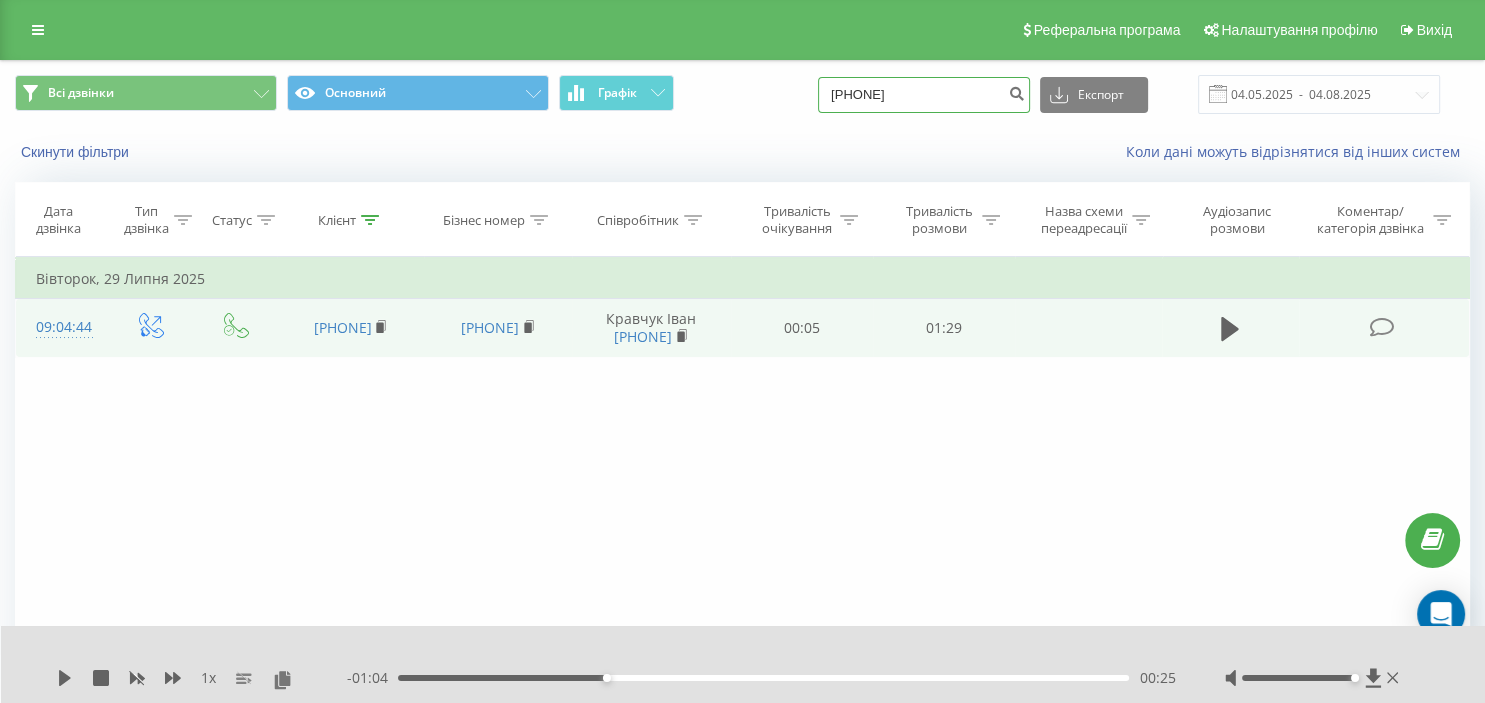 drag, startPoint x: 966, startPoint y: 97, endPoint x: 720, endPoint y: 62, distance: 248.47736 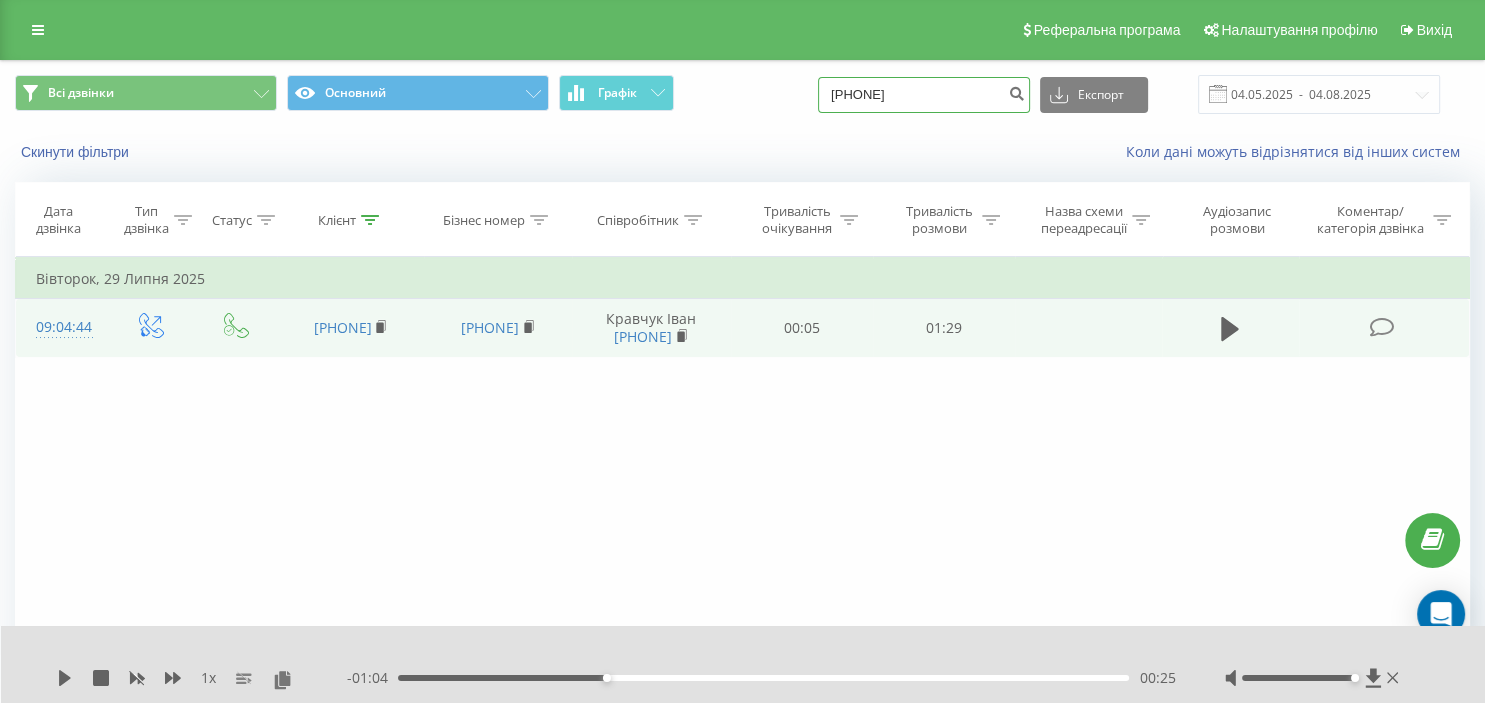 click on "[PHONE]" at bounding box center [924, 95] 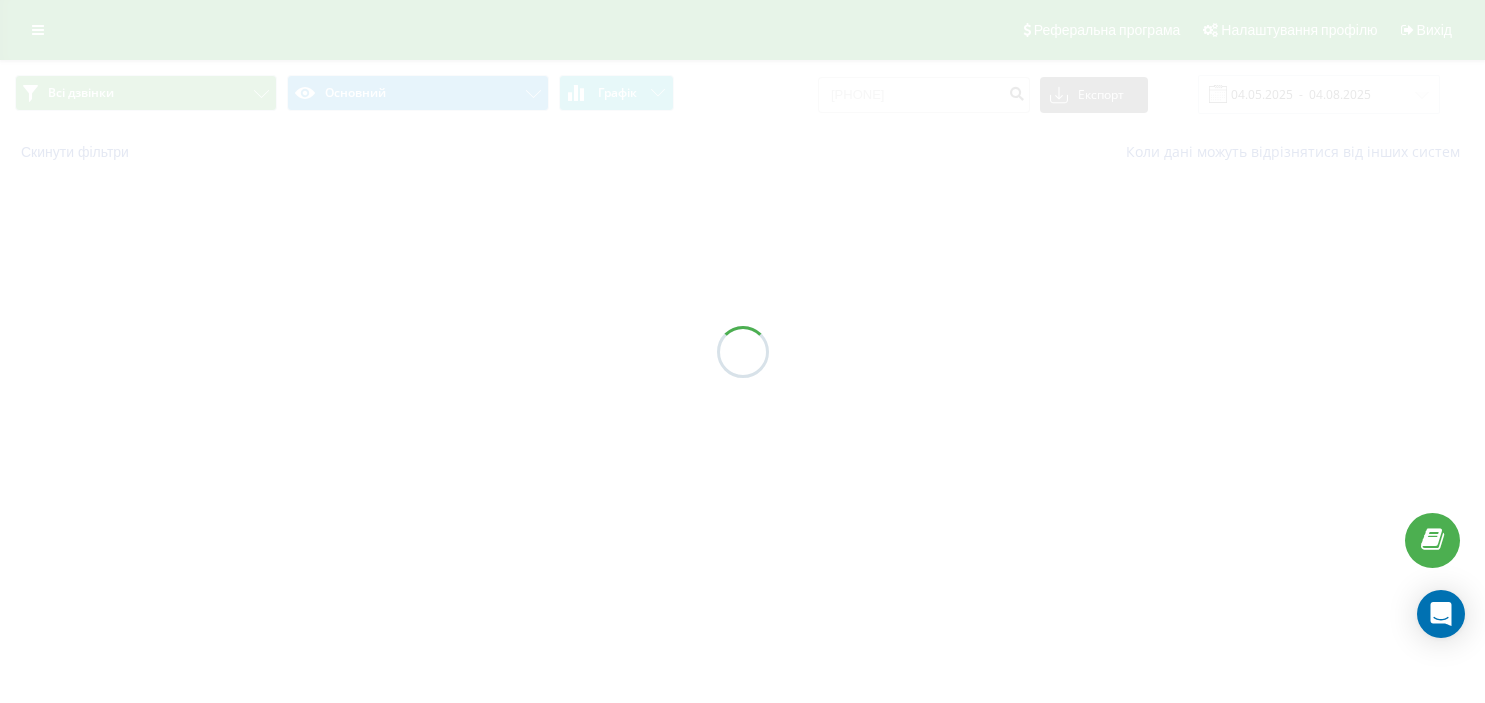 scroll, scrollTop: 0, scrollLeft: 0, axis: both 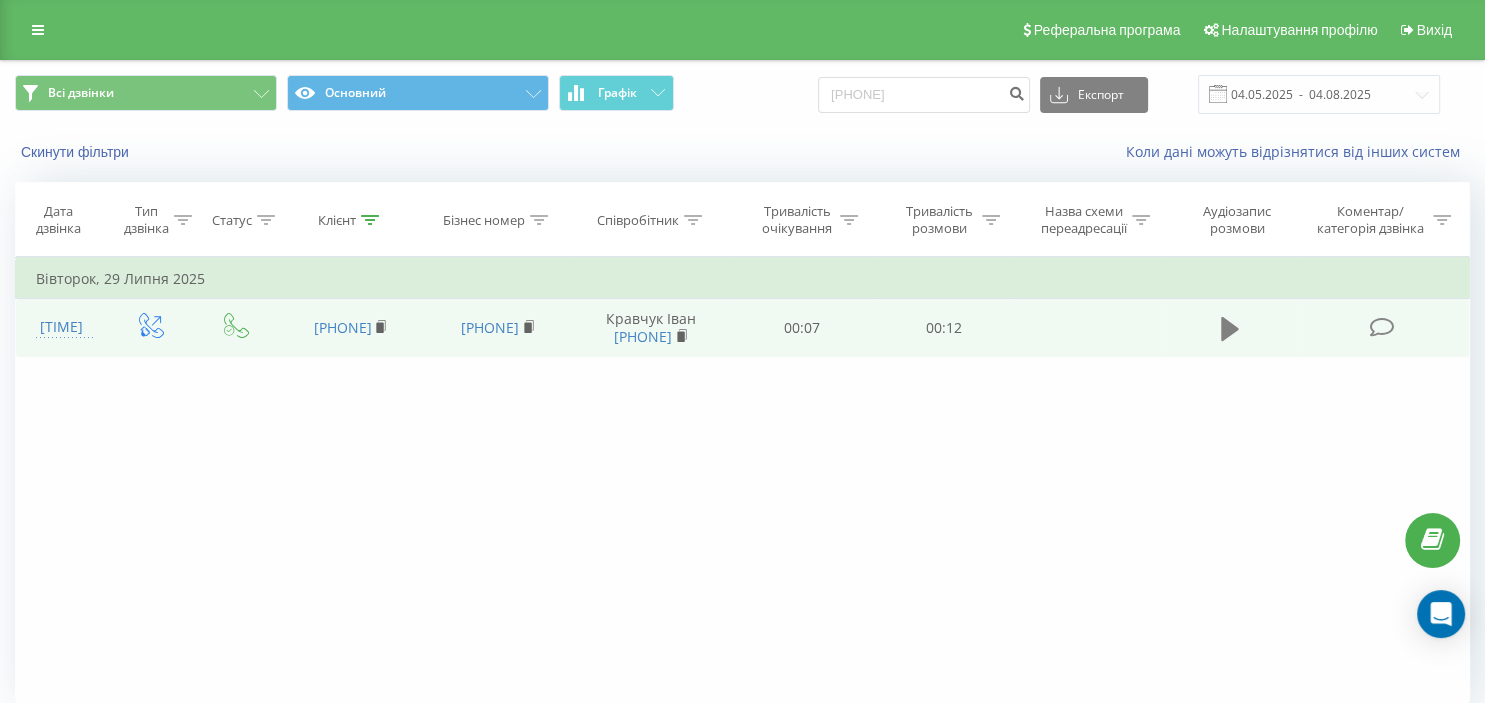click 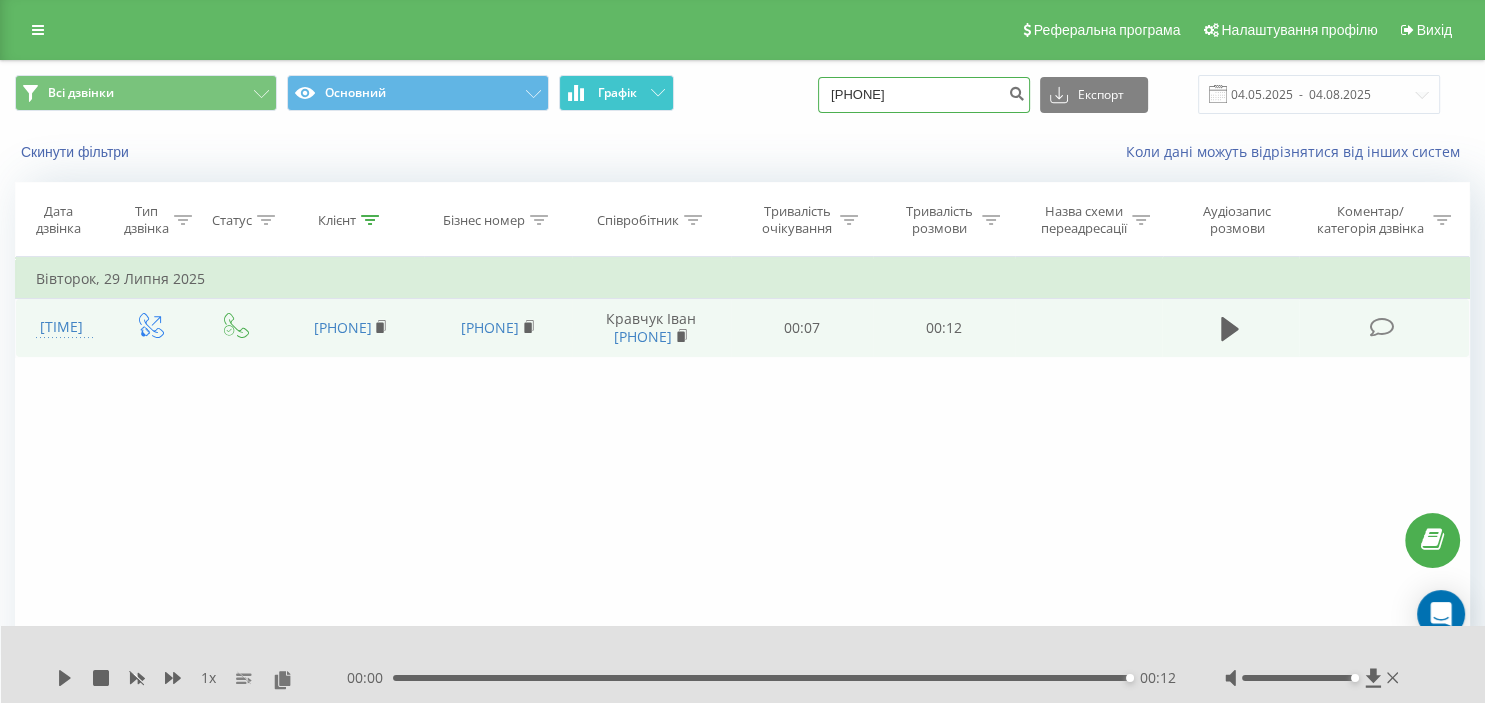 drag, startPoint x: 962, startPoint y: 90, endPoint x: 651, endPoint y: 84, distance: 311.05786 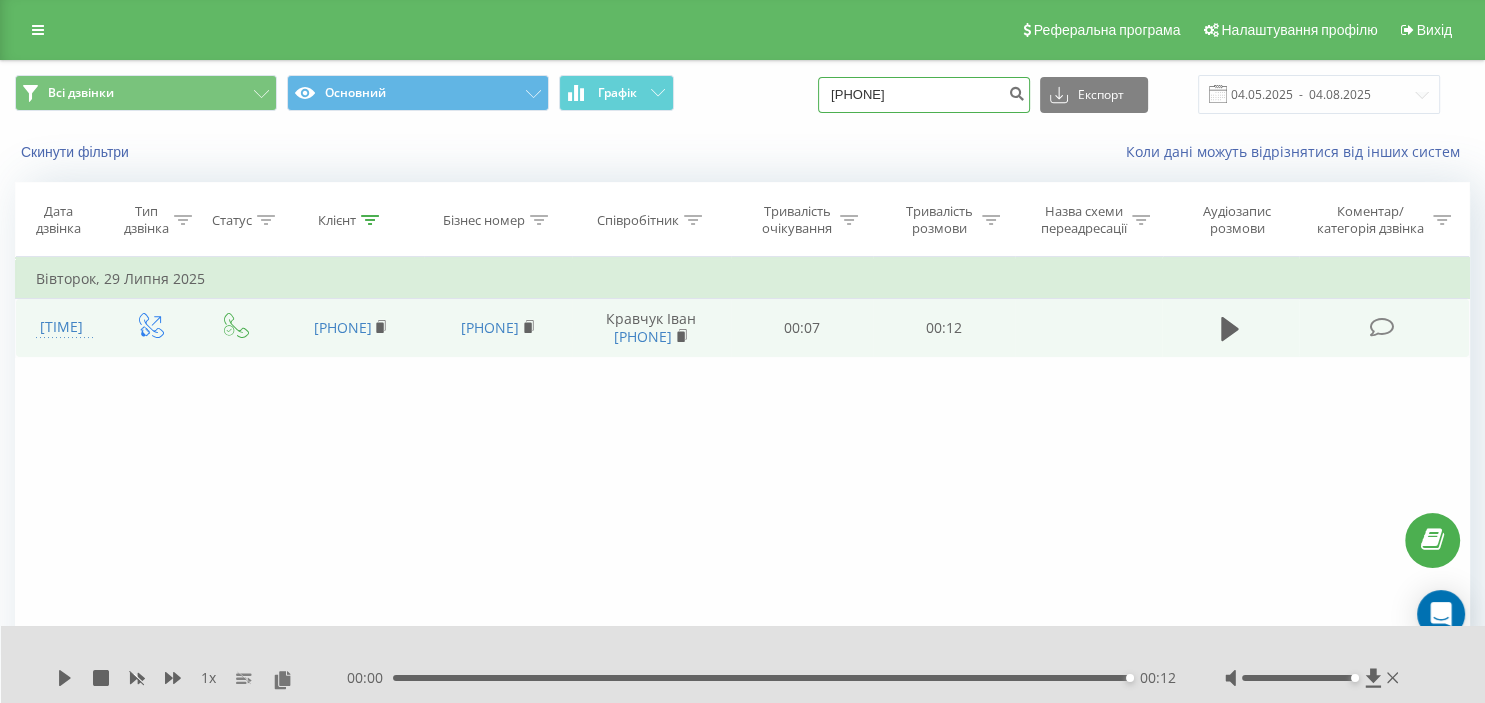 click on "38(097)530 75 94" at bounding box center [924, 95] 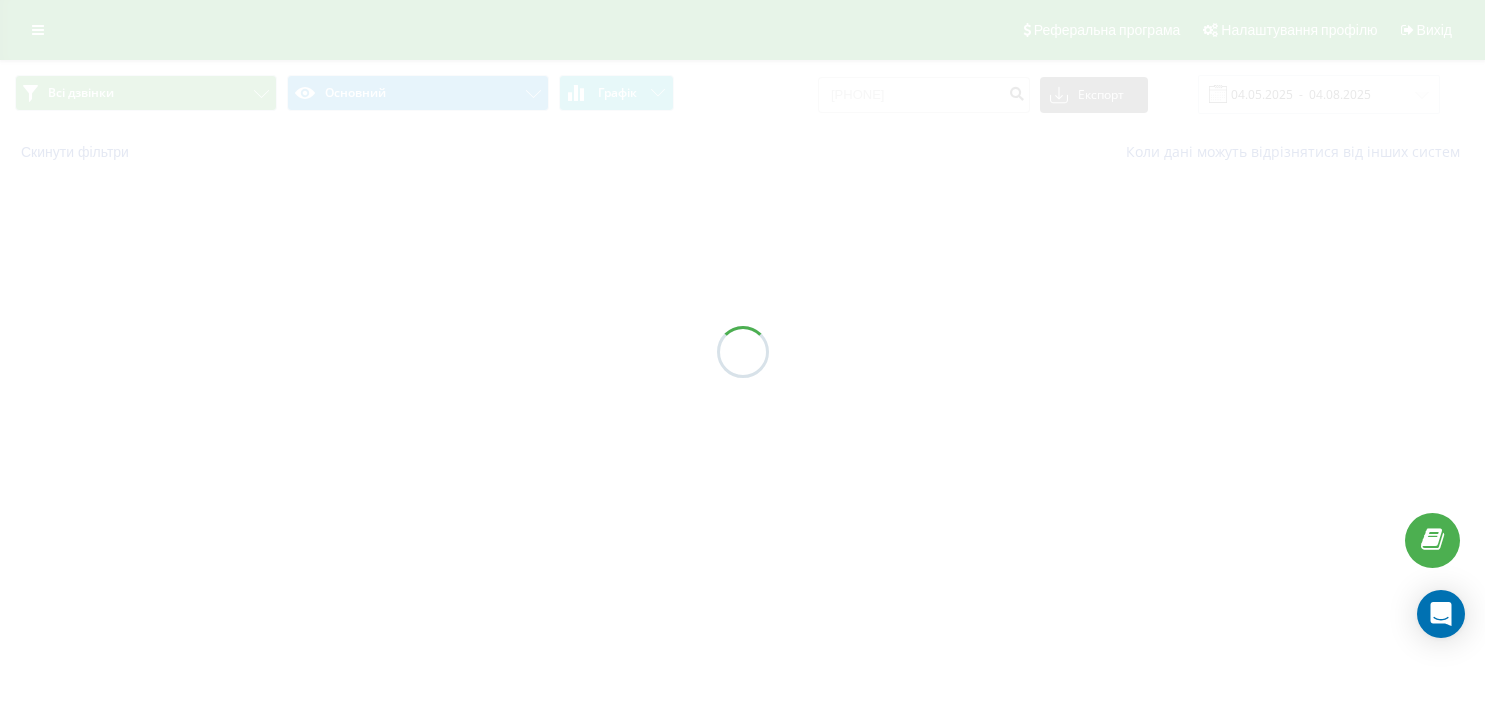 scroll, scrollTop: 0, scrollLeft: 0, axis: both 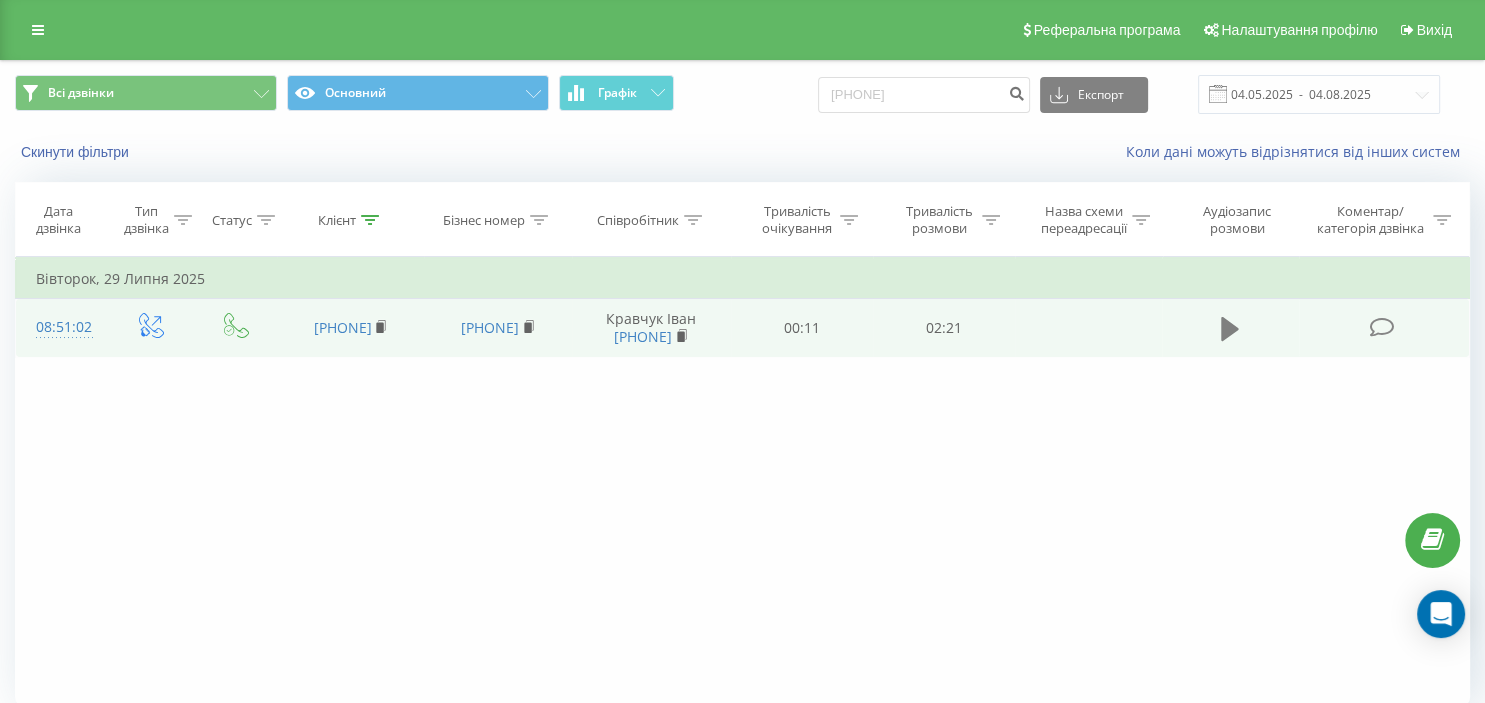 click 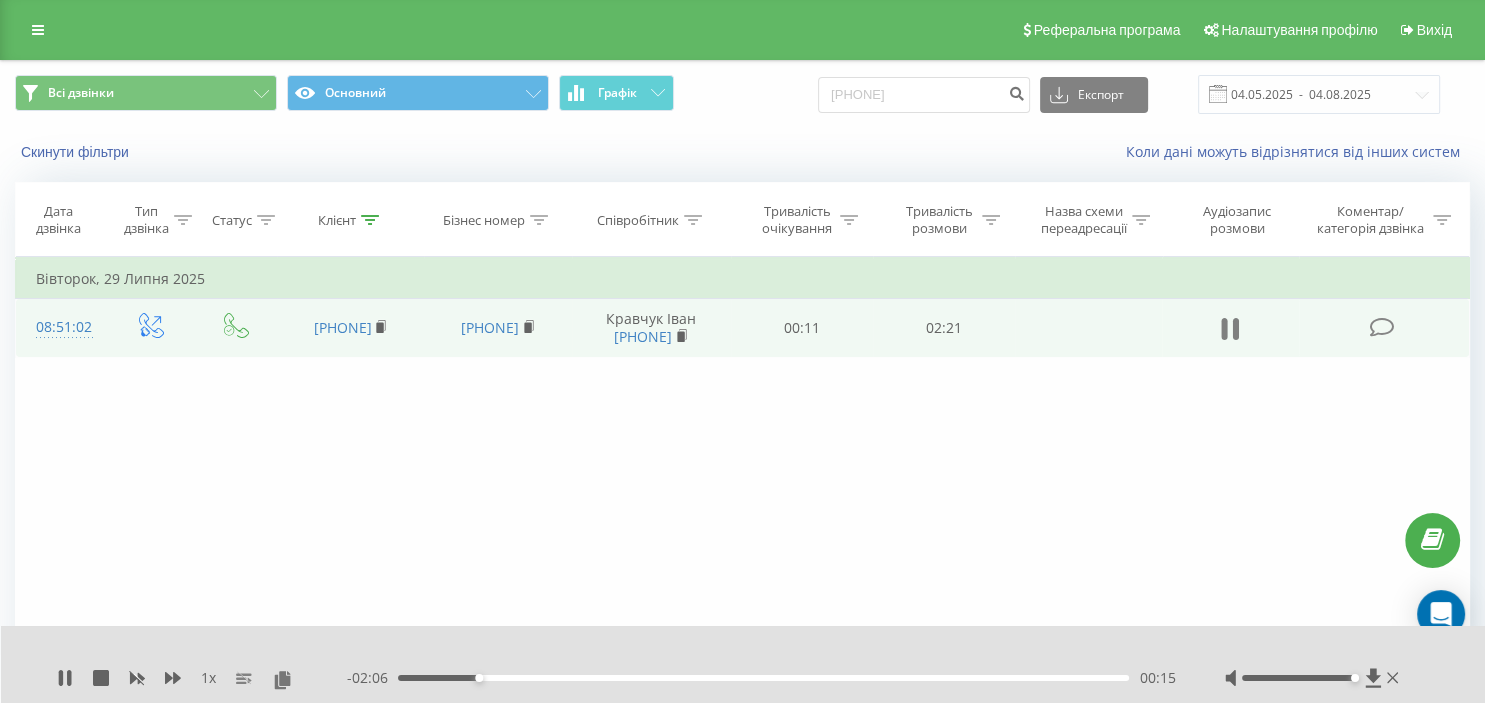 click 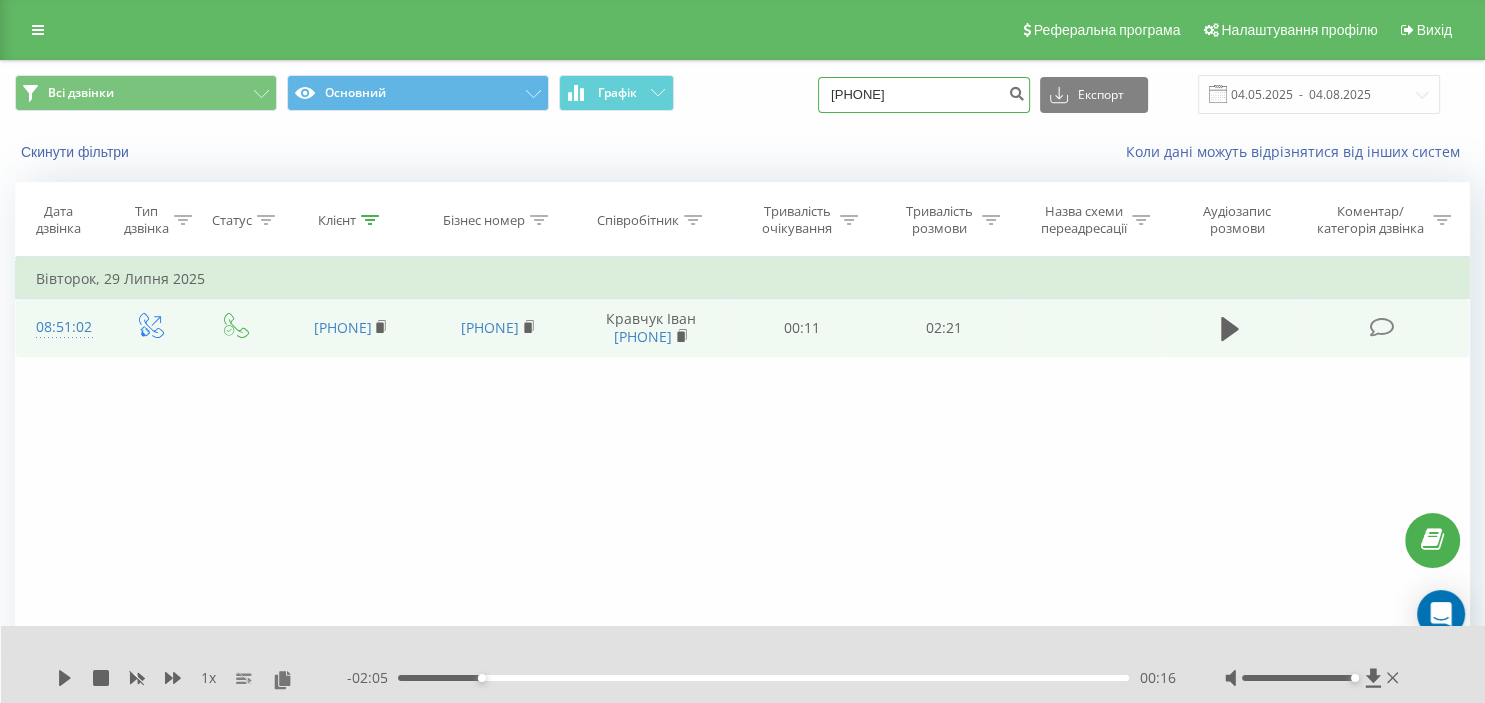 drag, startPoint x: 955, startPoint y: 96, endPoint x: 764, endPoint y: 105, distance: 191.21193 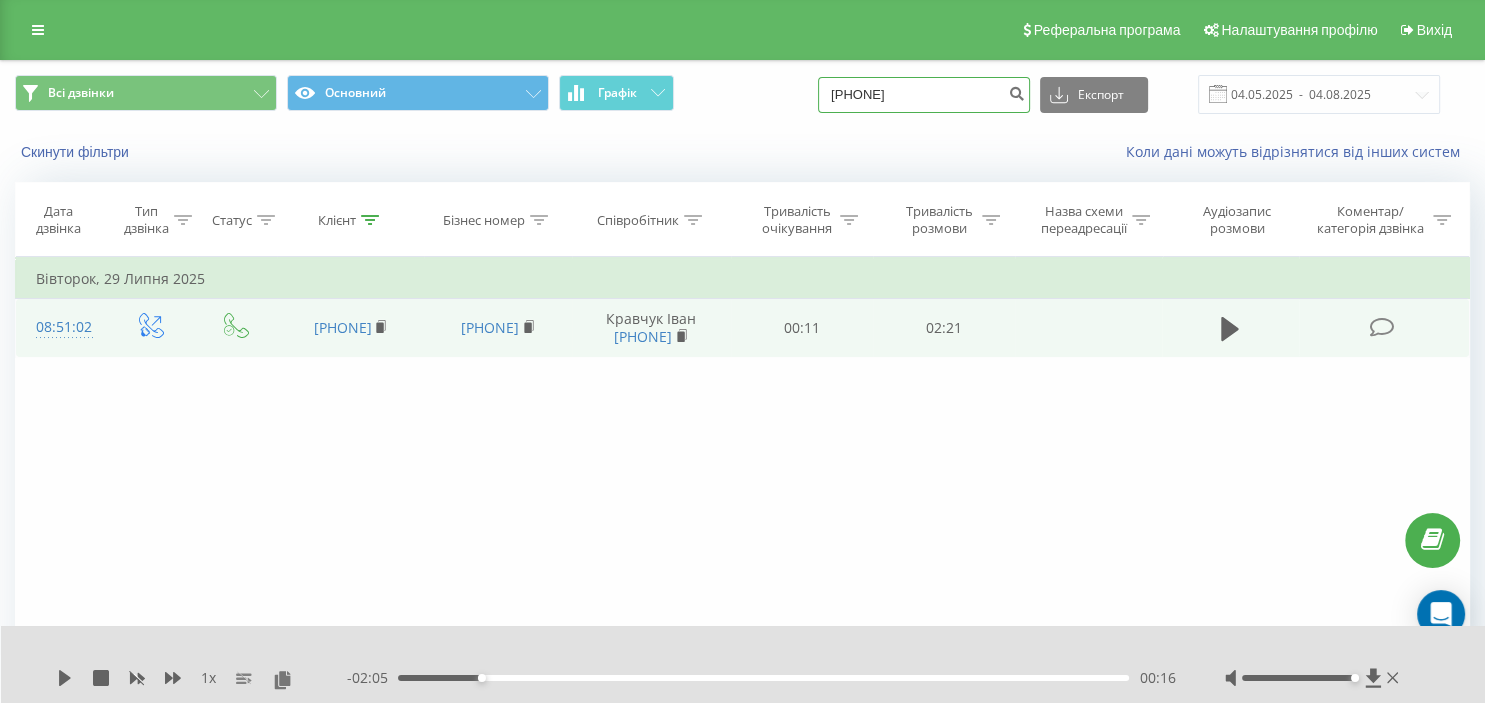 click on "38(096)271 8747" at bounding box center [924, 95] 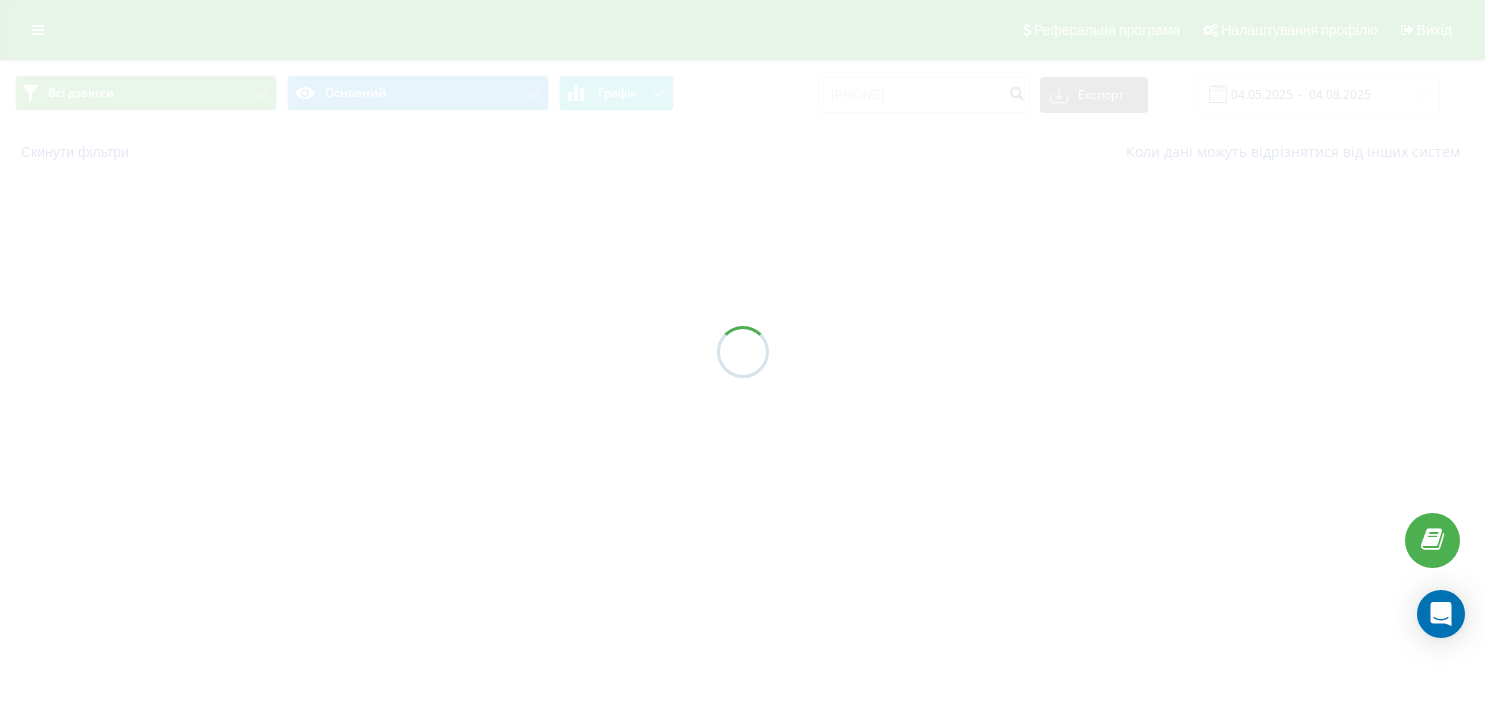 scroll, scrollTop: 0, scrollLeft: 0, axis: both 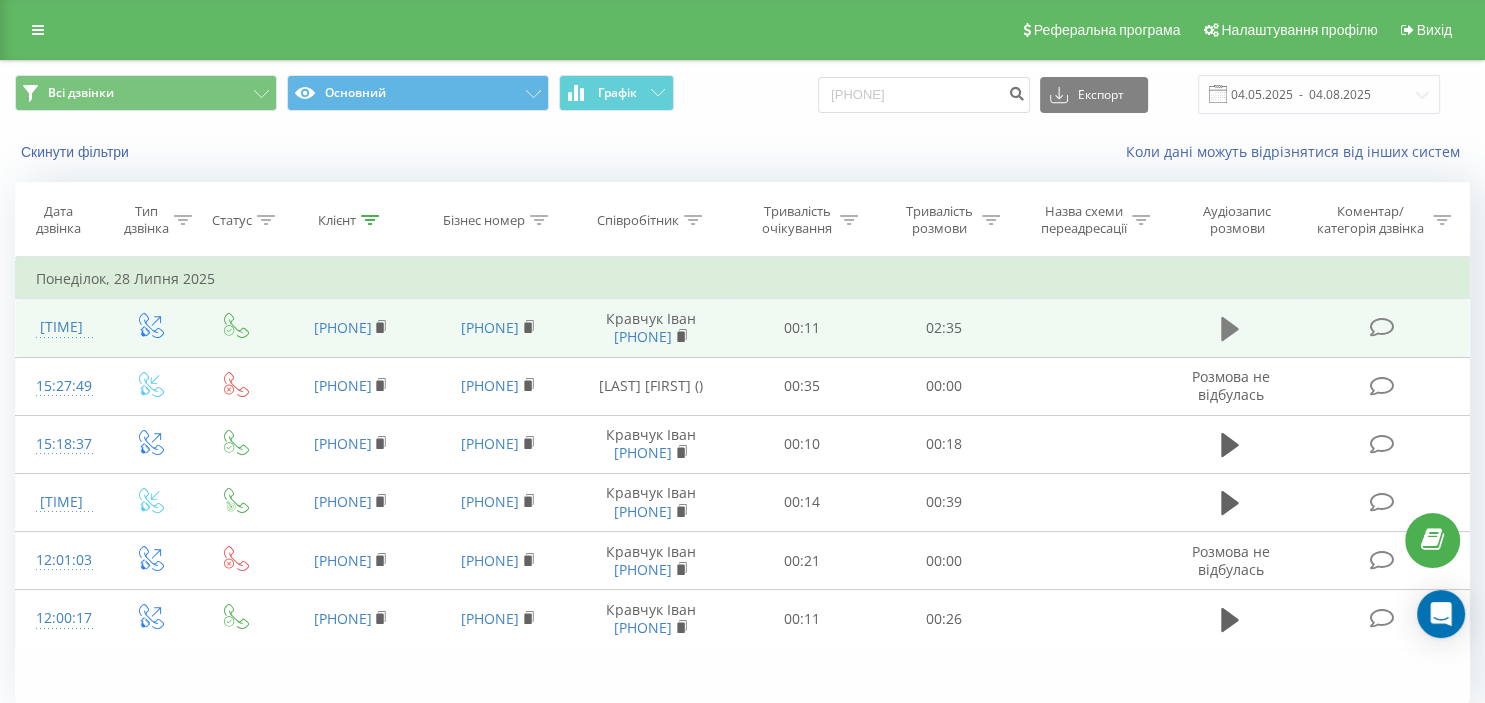 click 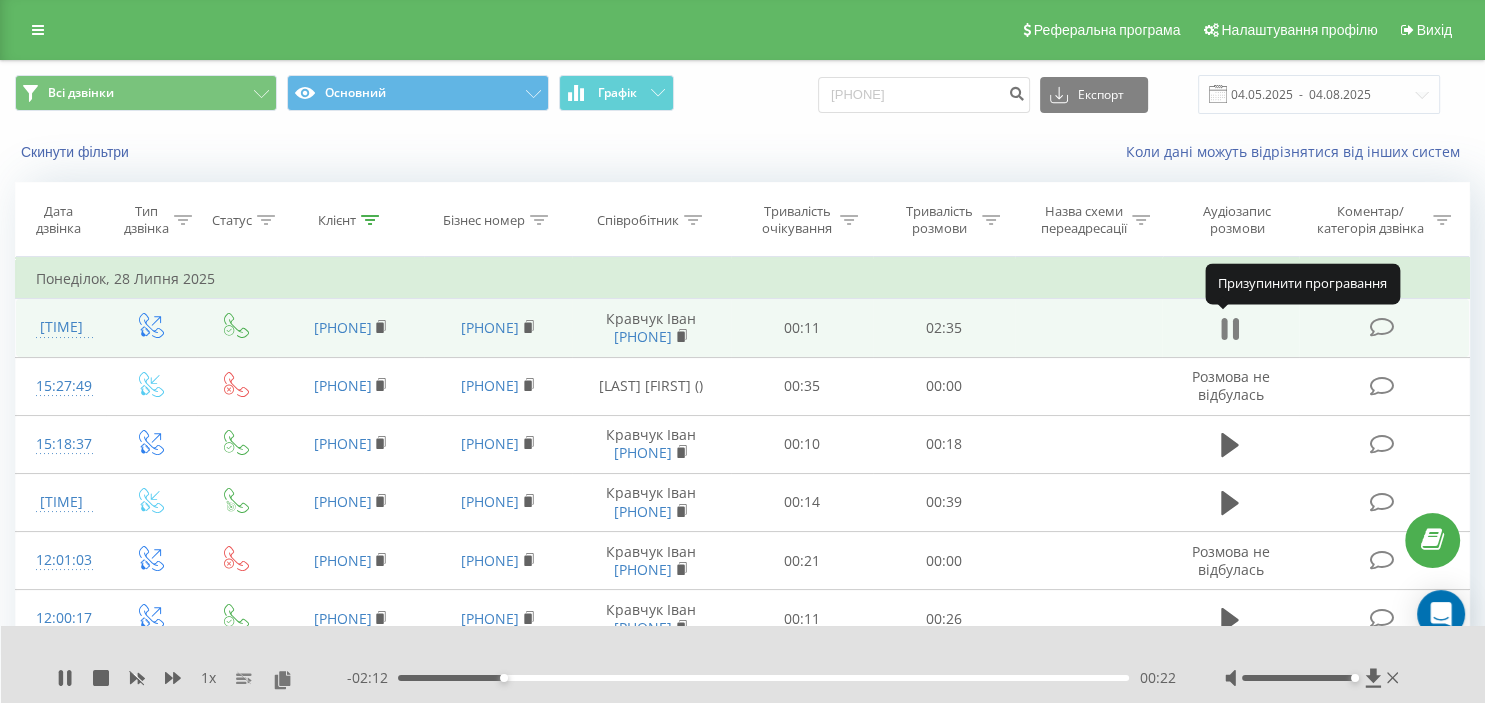 click 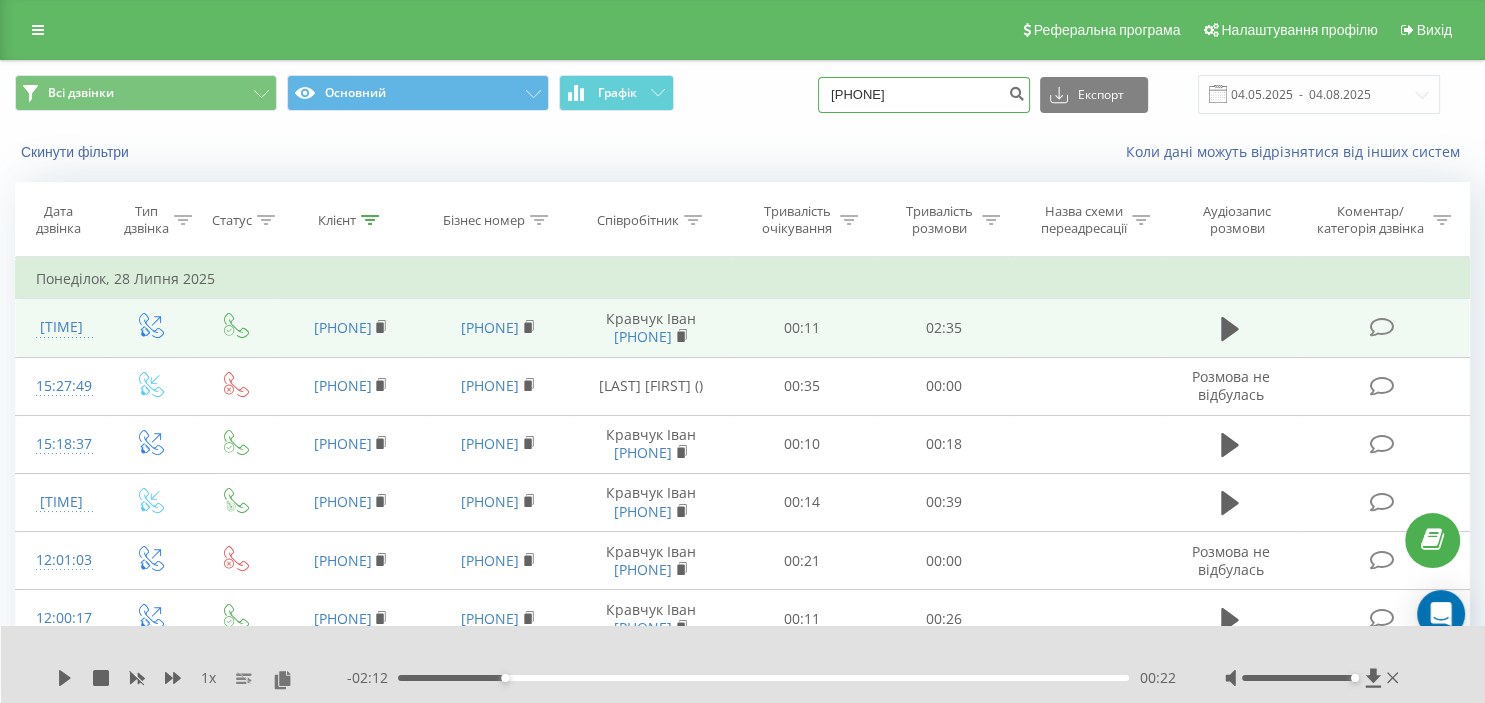 drag, startPoint x: 870, startPoint y: 87, endPoint x: 777, endPoint y: 80, distance: 93.26307 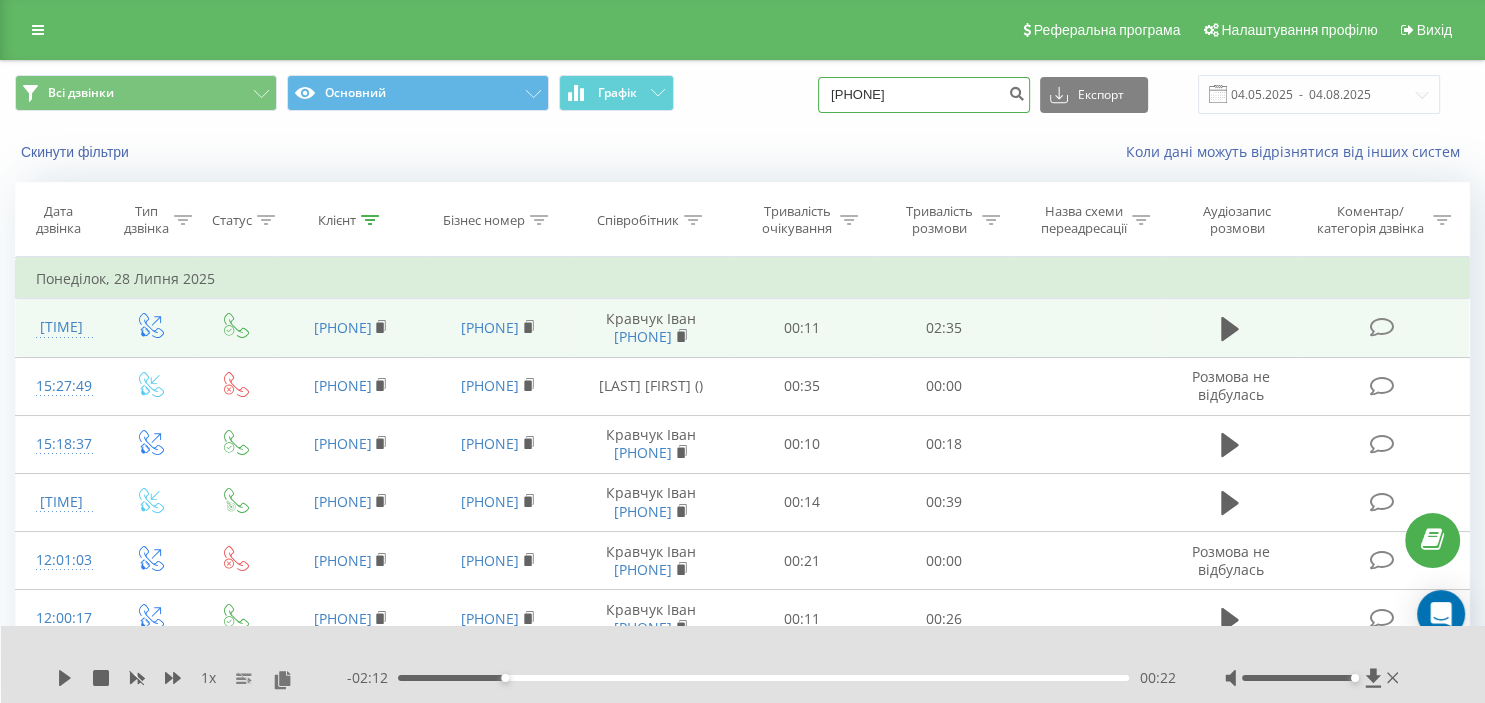click on "38(095)546 39 95" at bounding box center [924, 95] 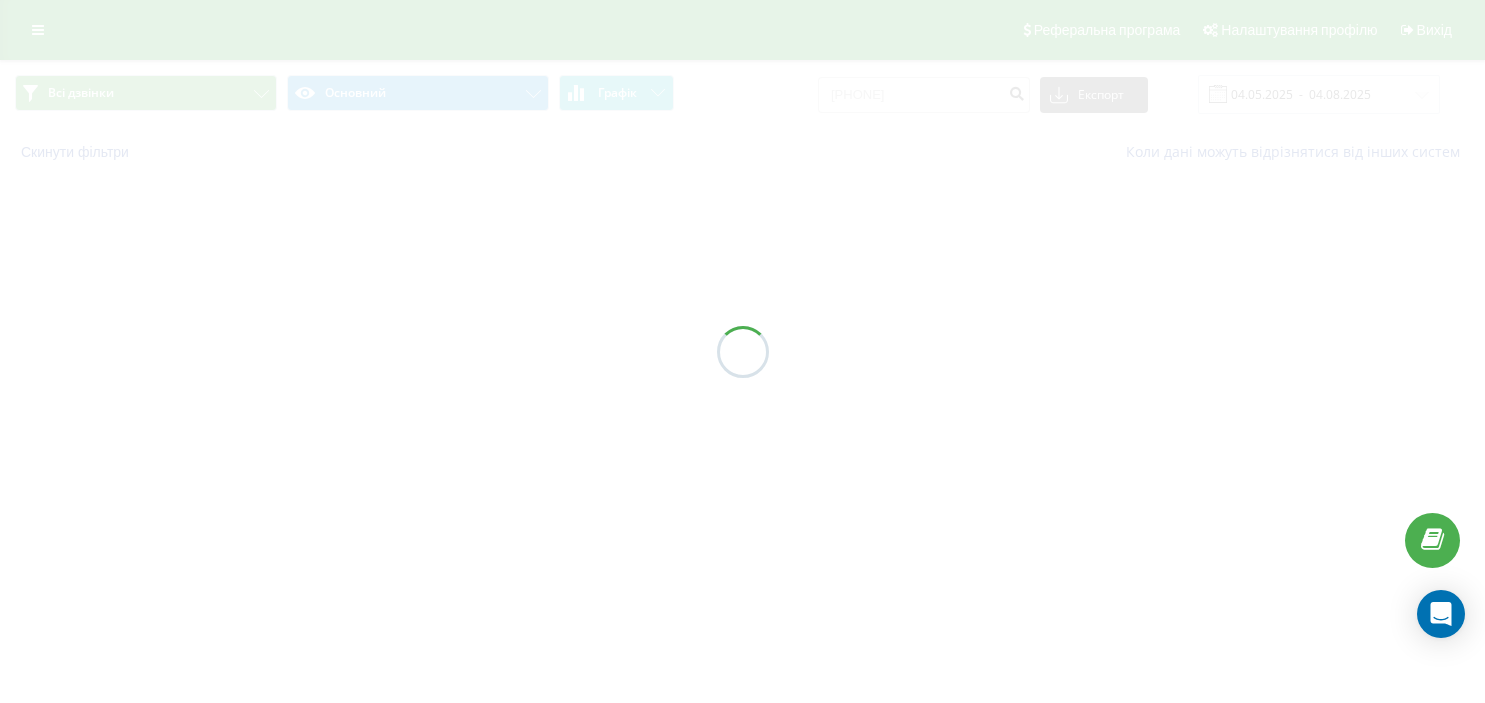 scroll, scrollTop: 0, scrollLeft: 0, axis: both 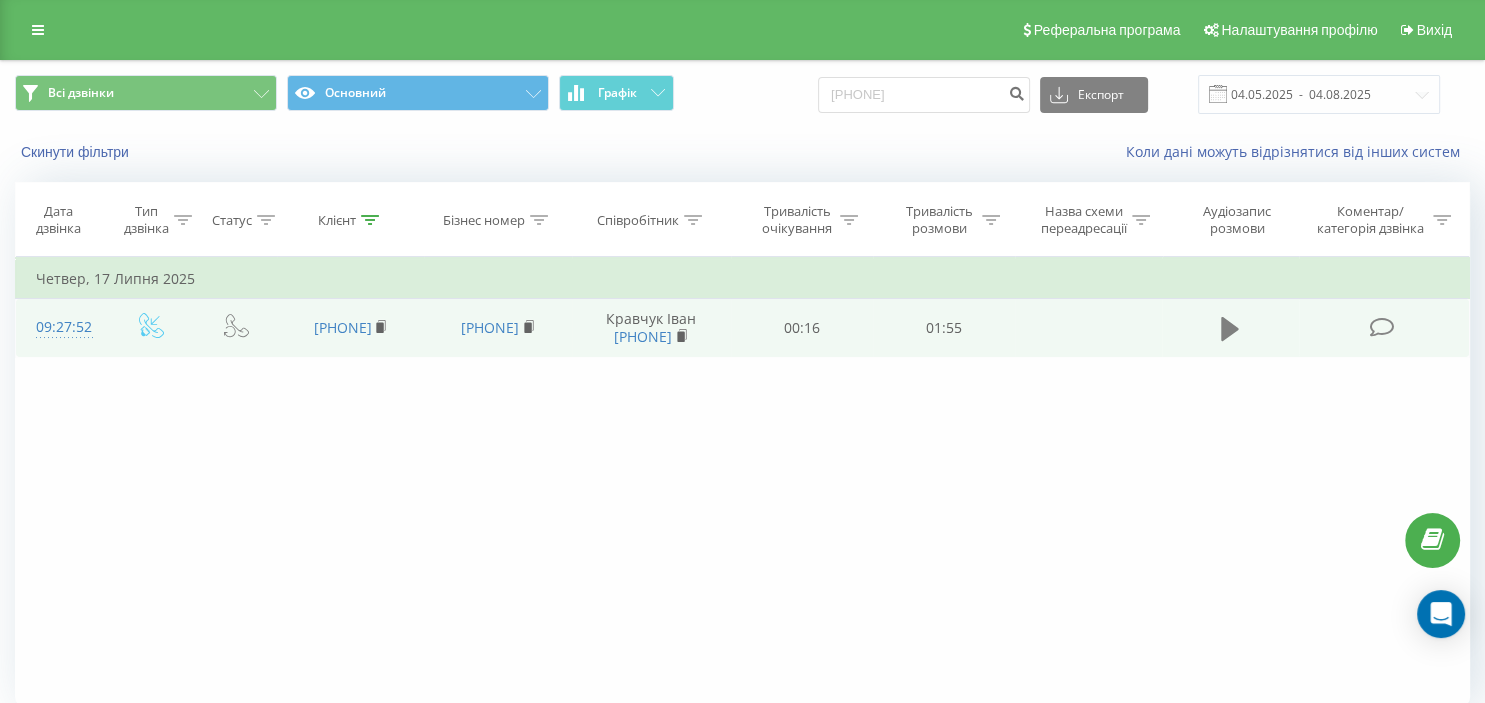 click 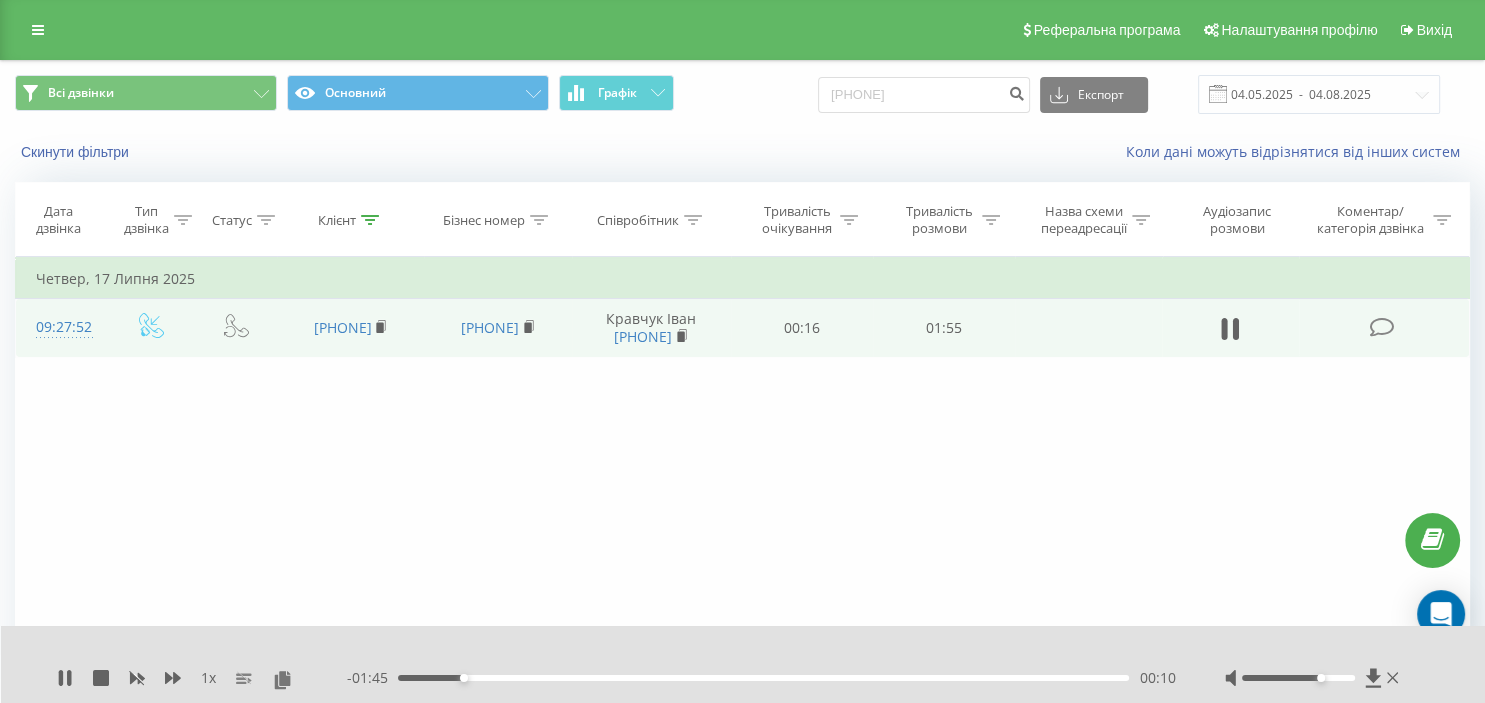drag, startPoint x: 1348, startPoint y: 679, endPoint x: 1301, endPoint y: 562, distance: 126.08727 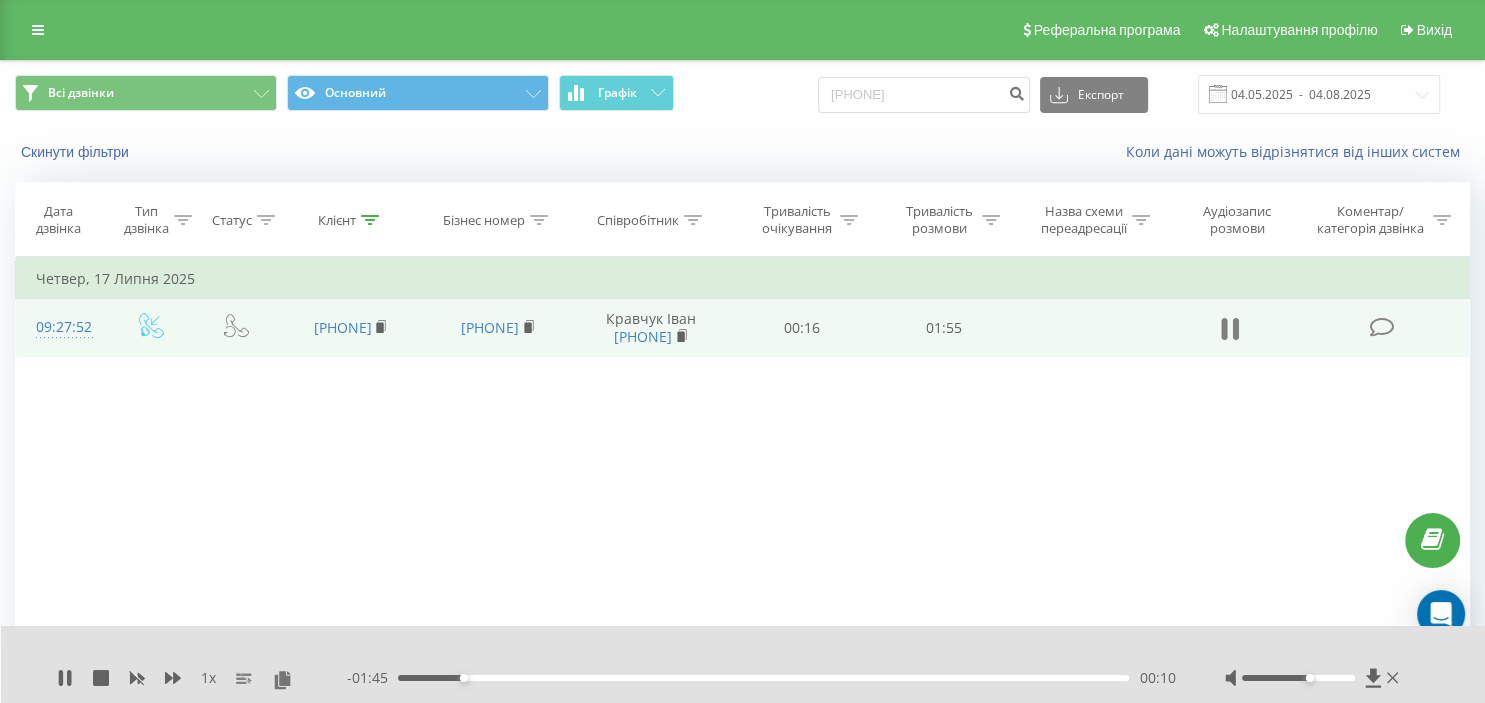 click 